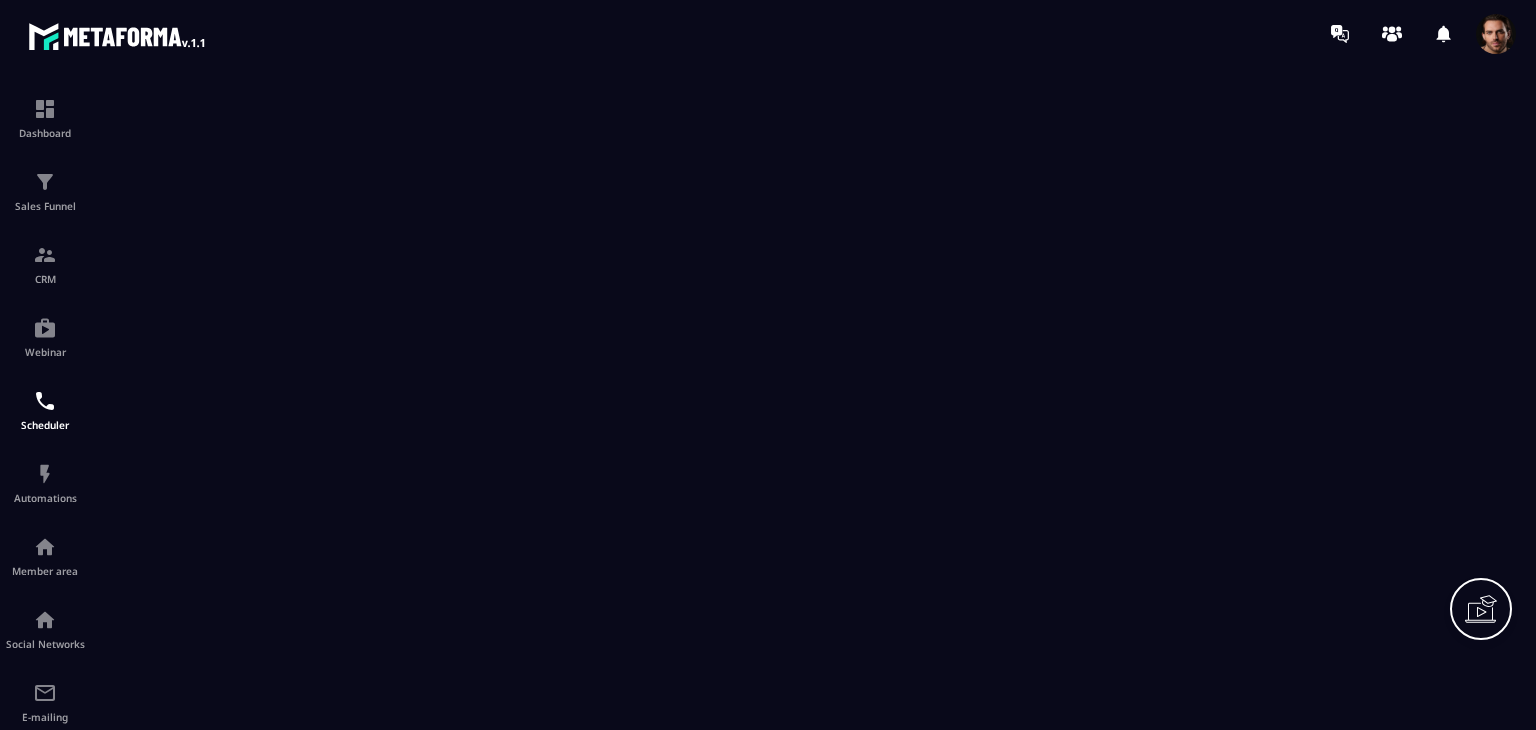 scroll, scrollTop: 0, scrollLeft: 0, axis: both 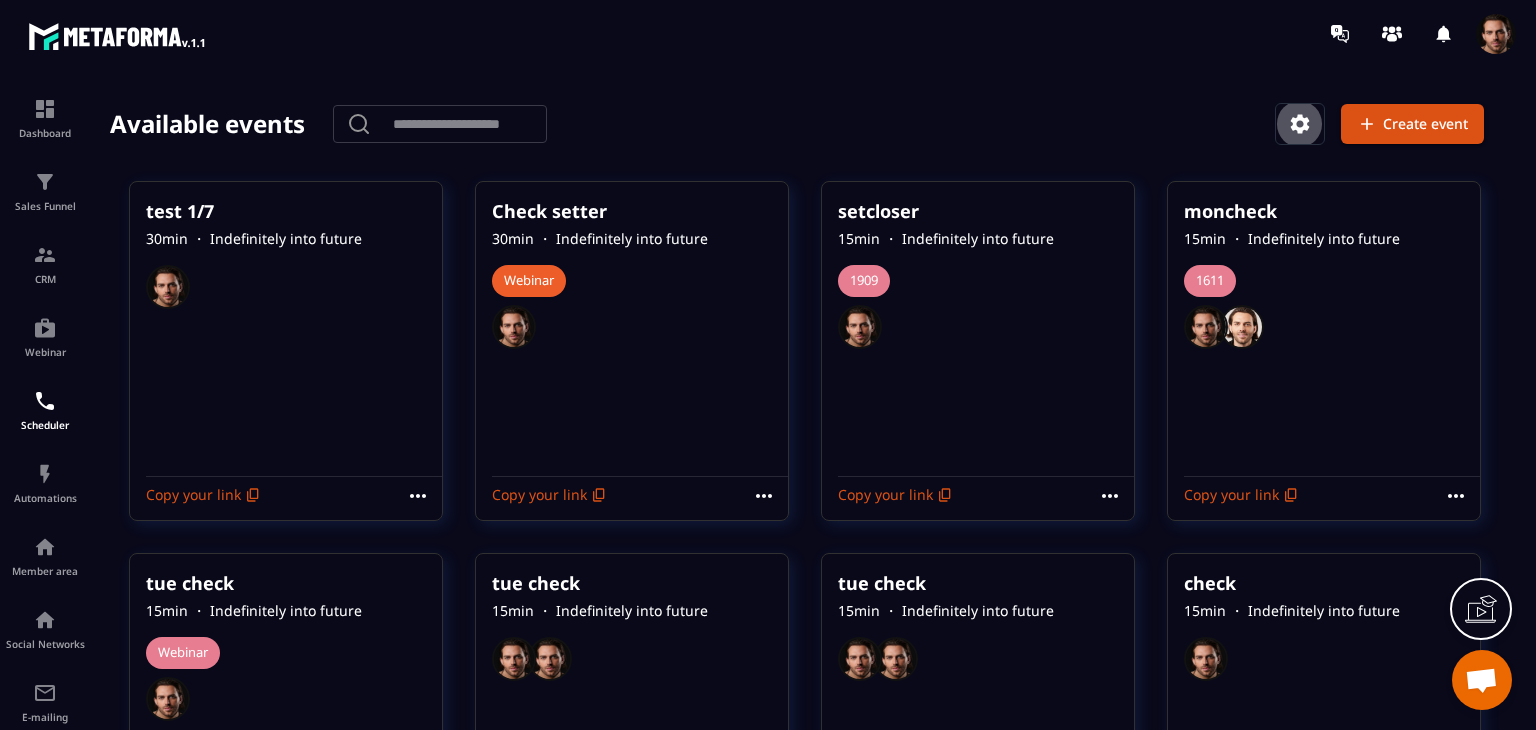 click 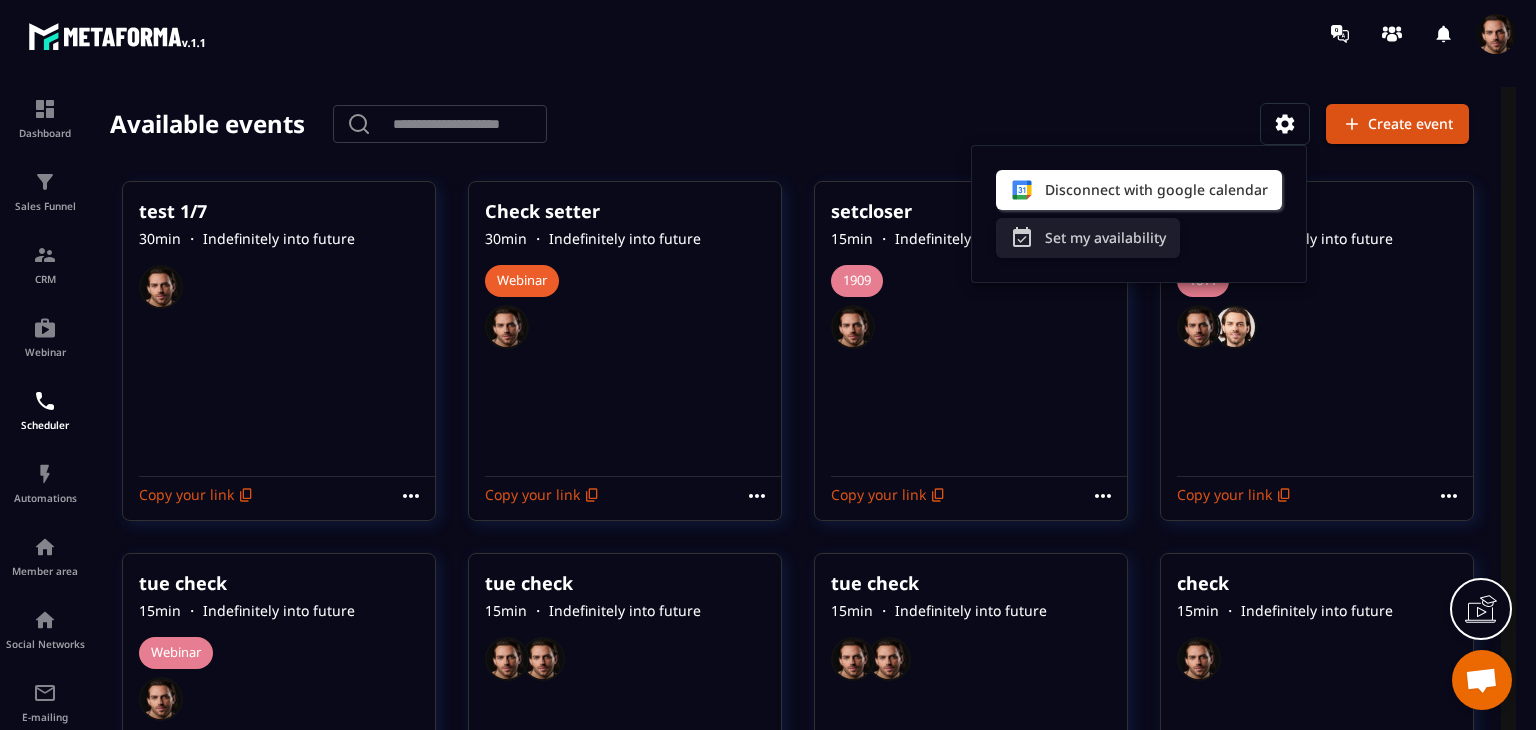click on "Set my availability" at bounding box center [1088, 238] 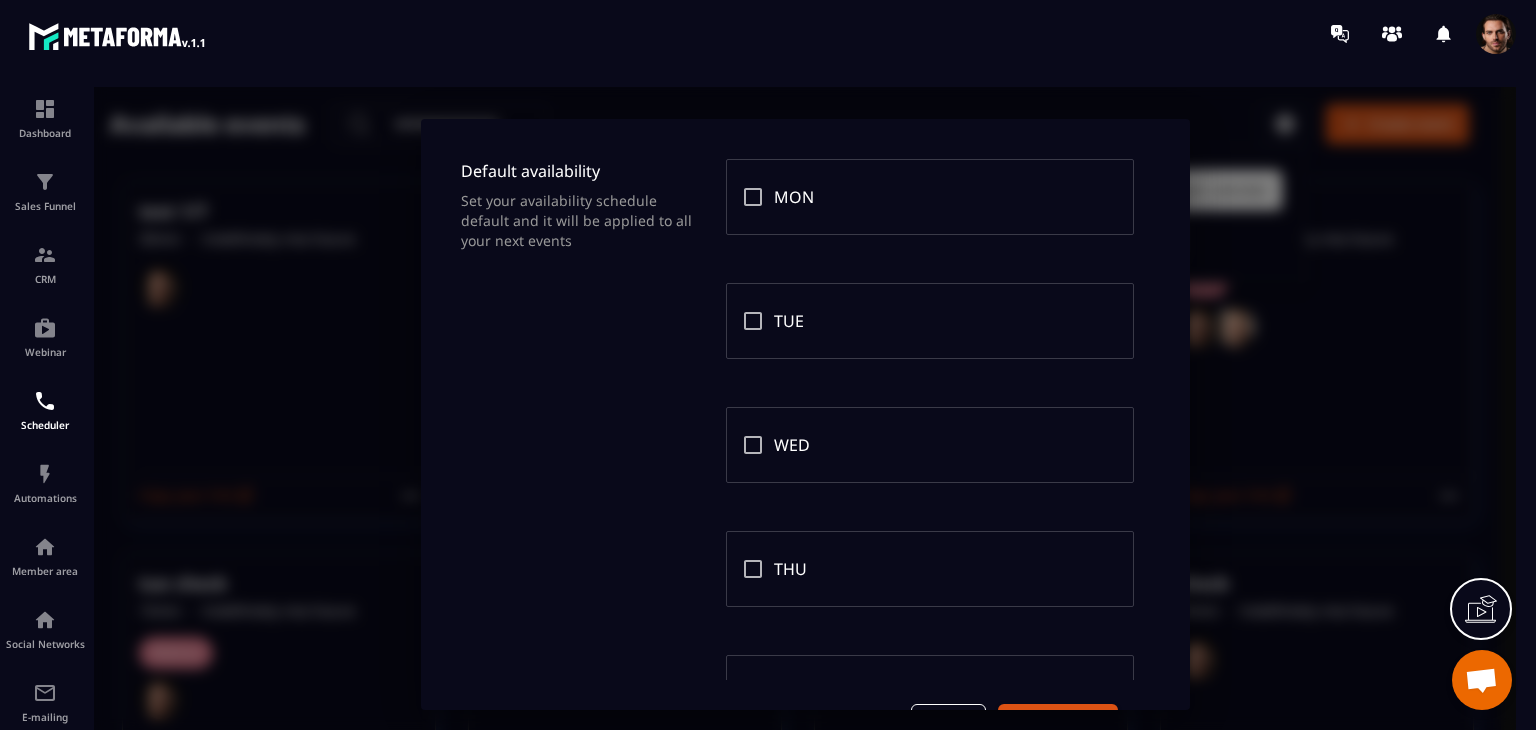scroll, scrollTop: 392, scrollLeft: 0, axis: vertical 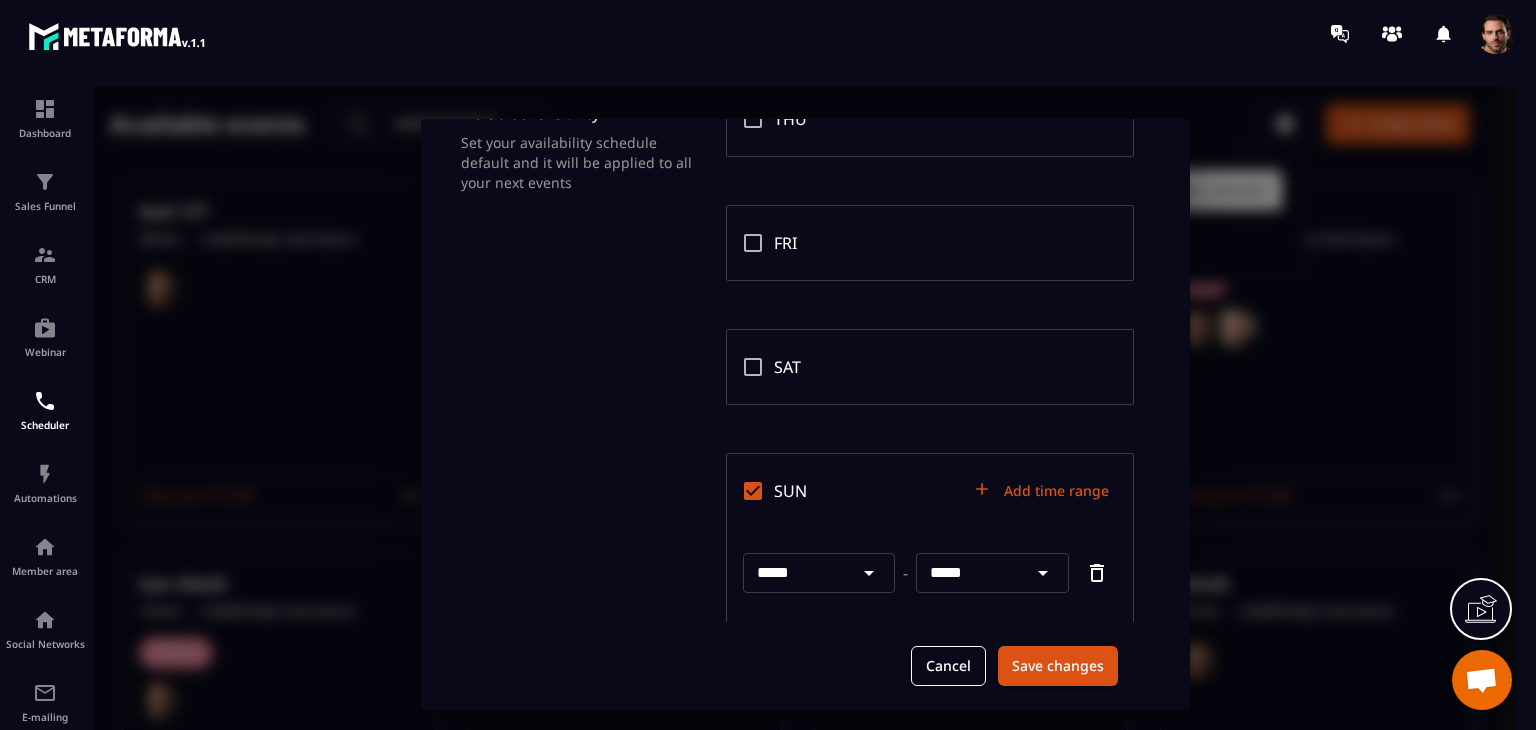 click on "*****" at bounding box center [969, 573] 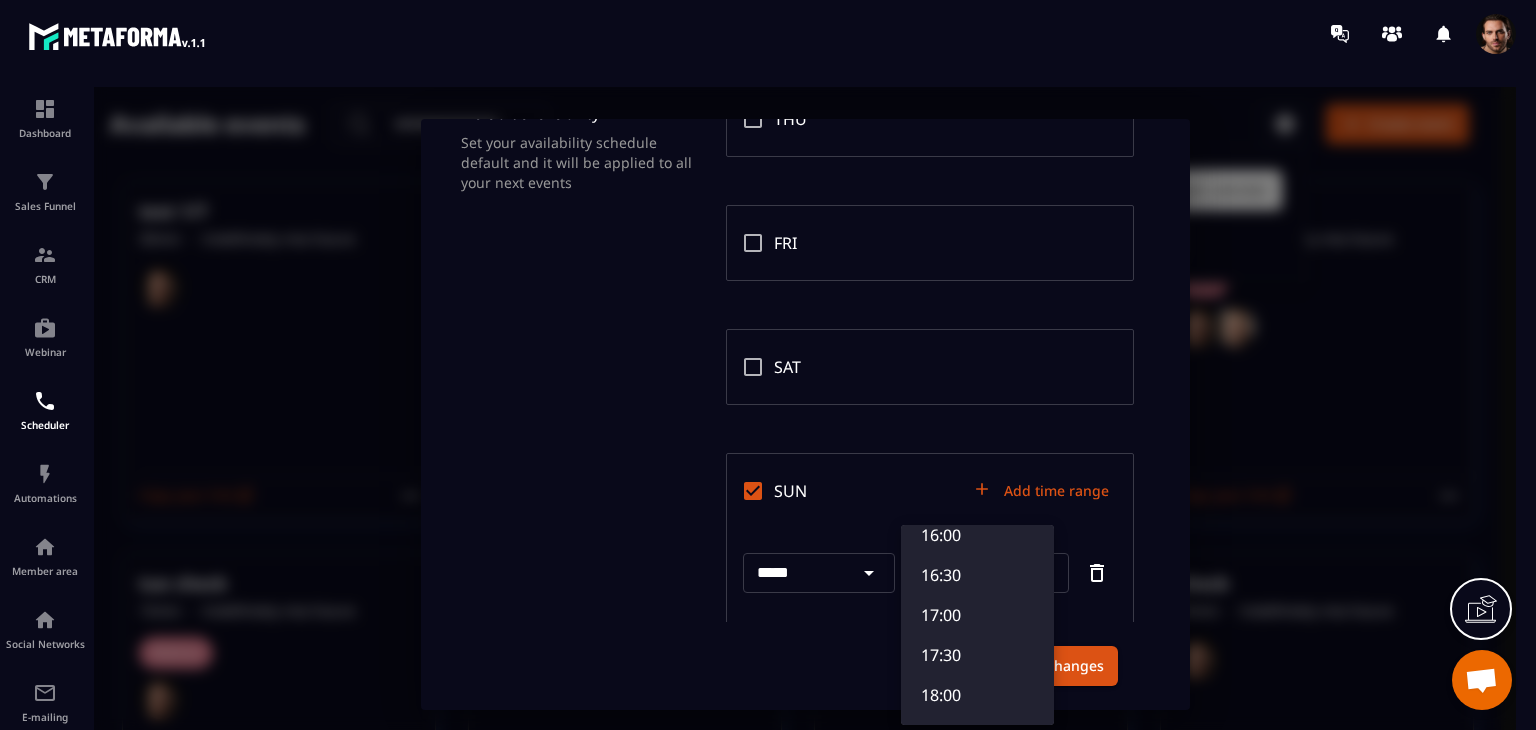 scroll, scrollTop: 1740, scrollLeft: 0, axis: vertical 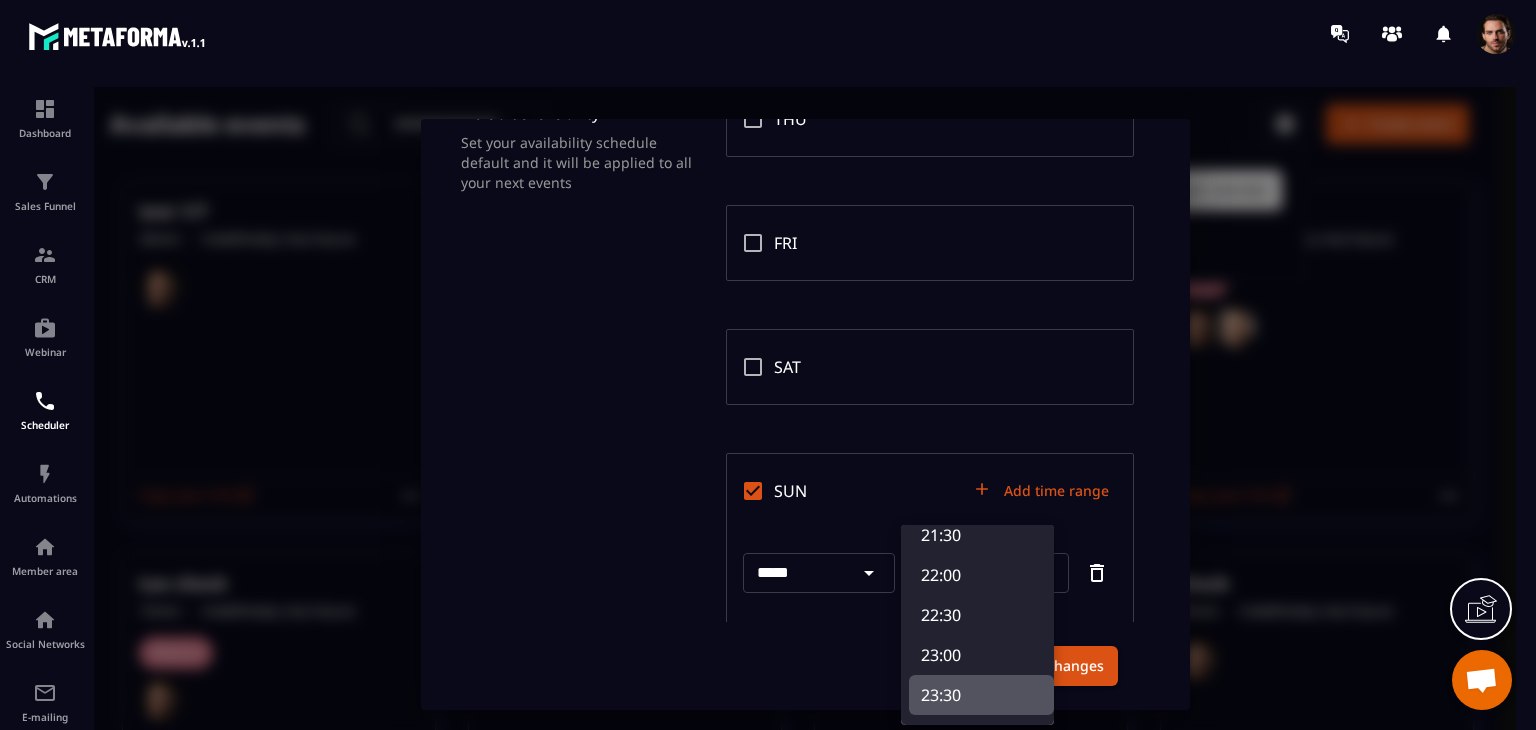 click on "23:30" at bounding box center [981, 695] 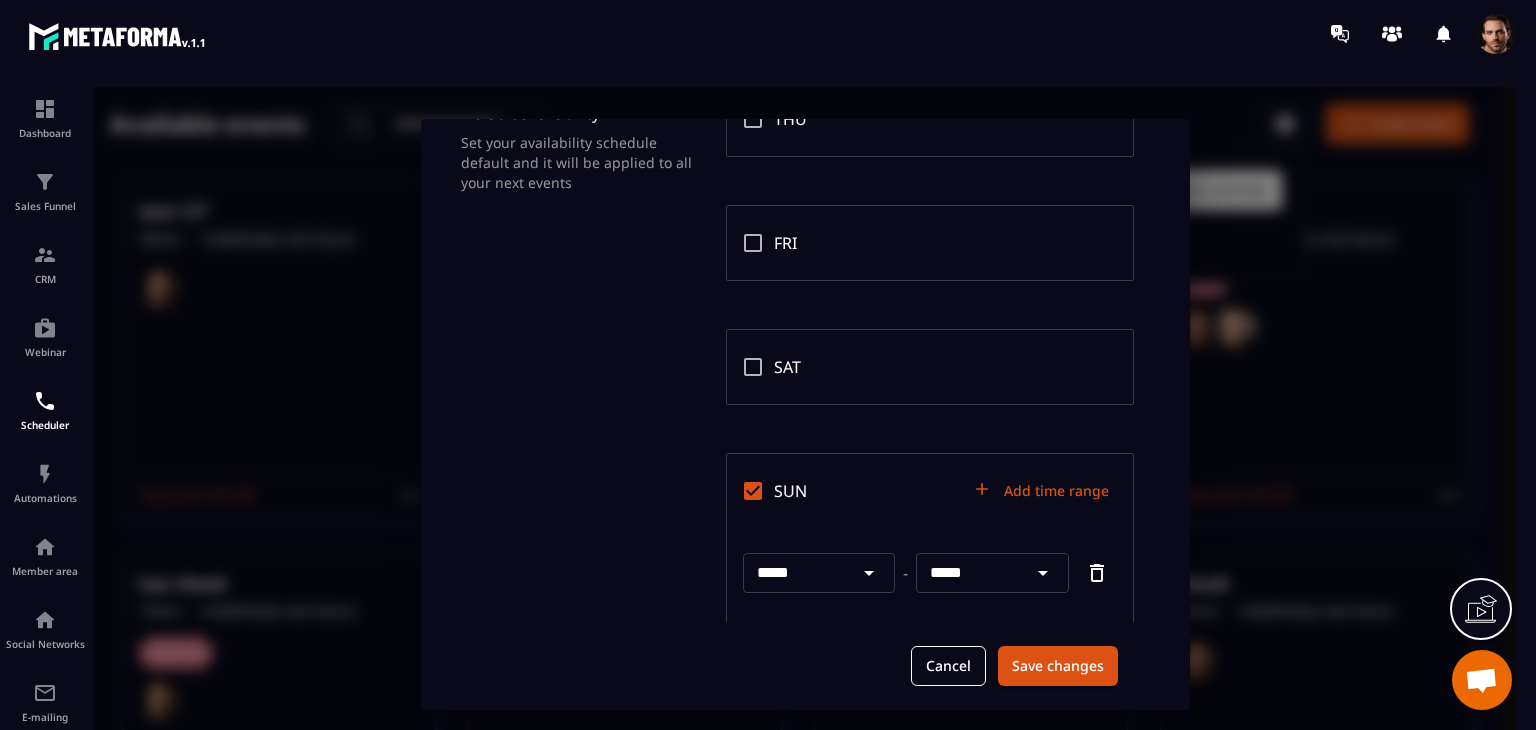 click on "Save changes" at bounding box center [1058, 666] 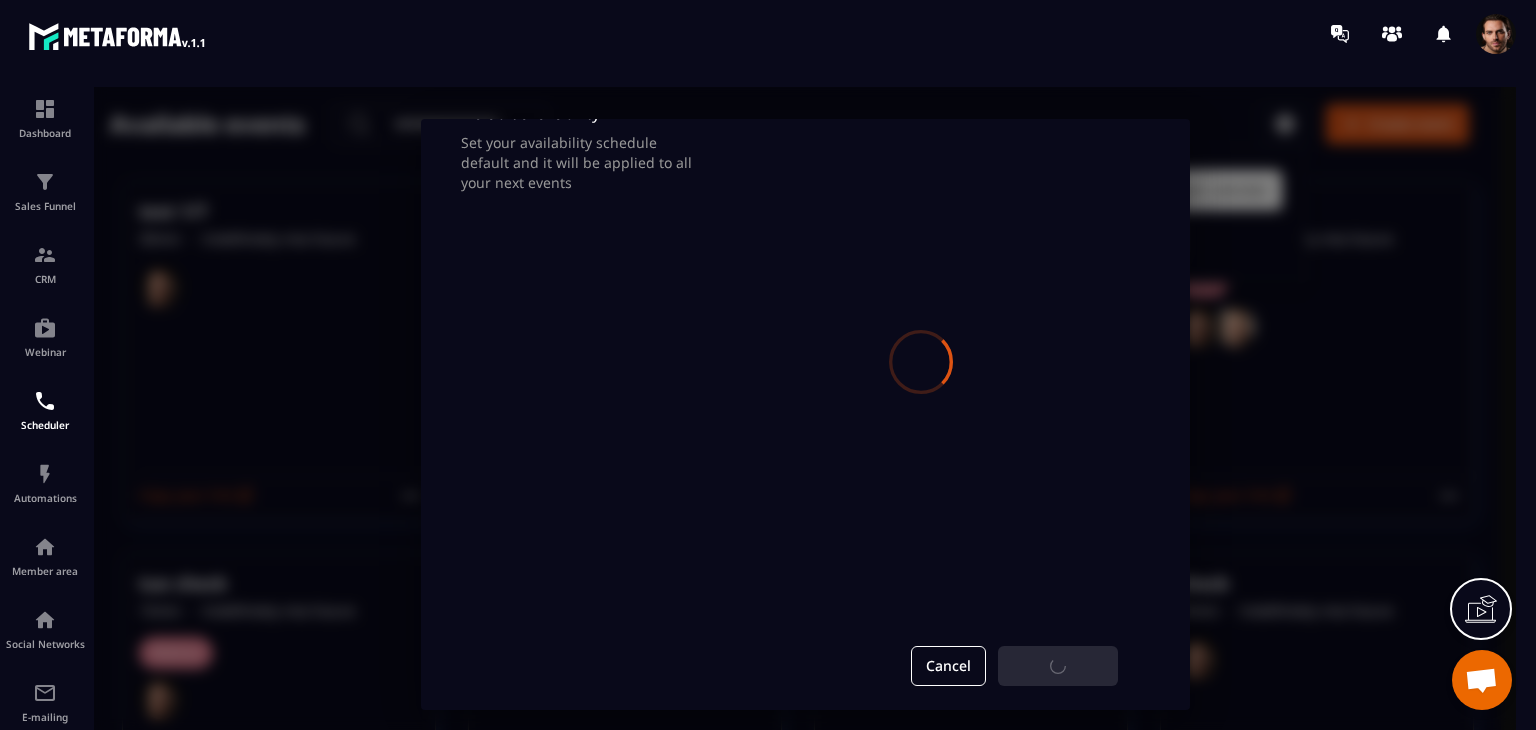 scroll, scrollTop: 0, scrollLeft: 0, axis: both 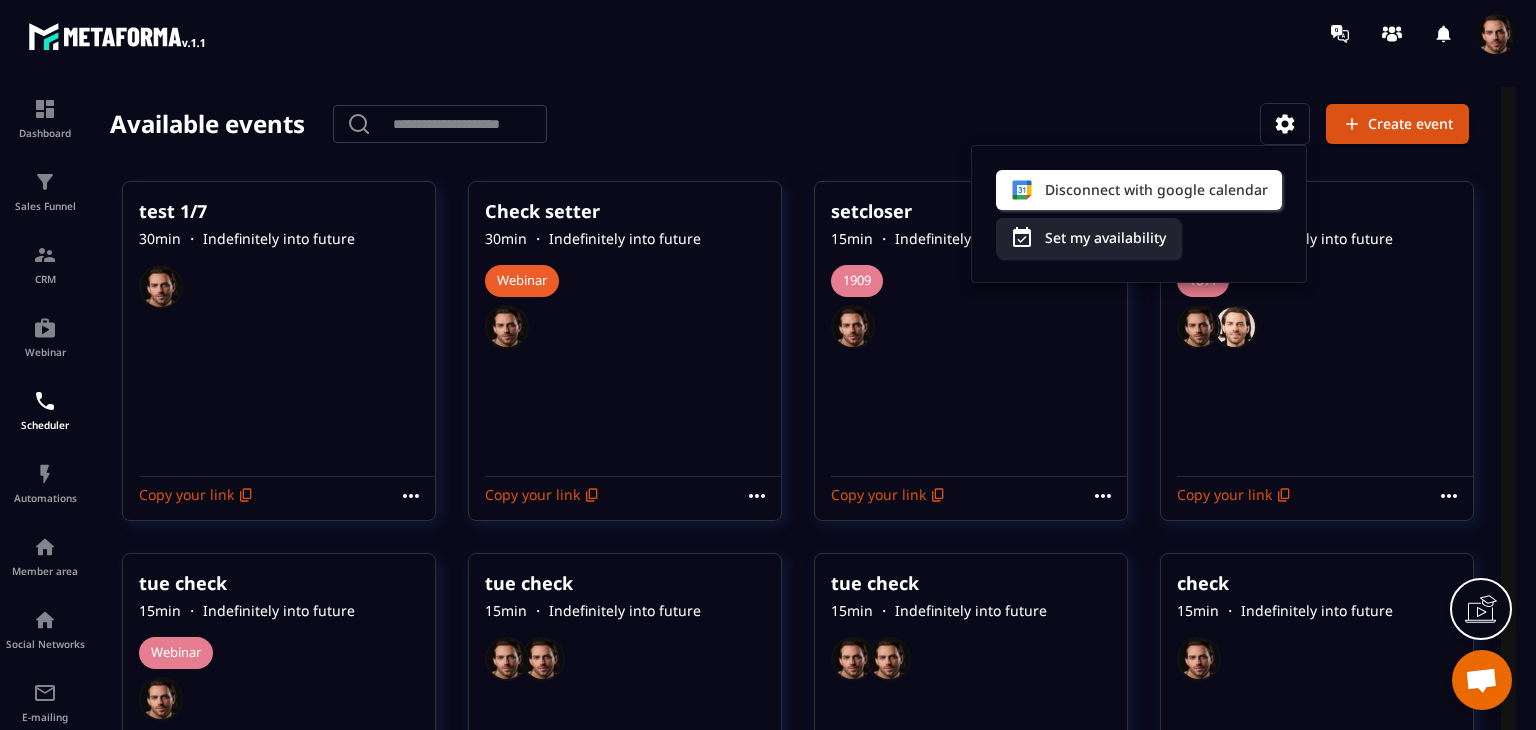 click at bounding box center [805, 414] 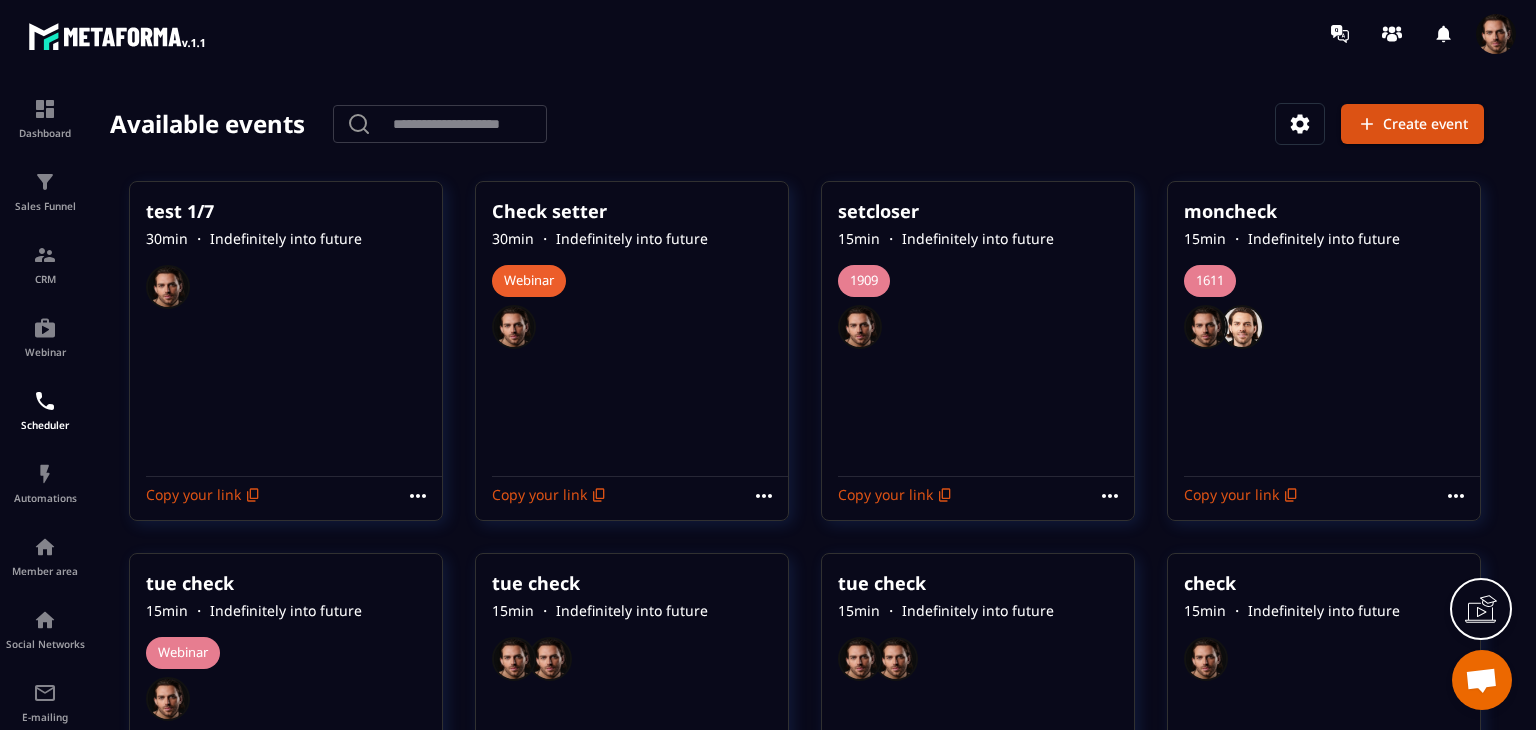 click on "Create event" at bounding box center [1412, 124] 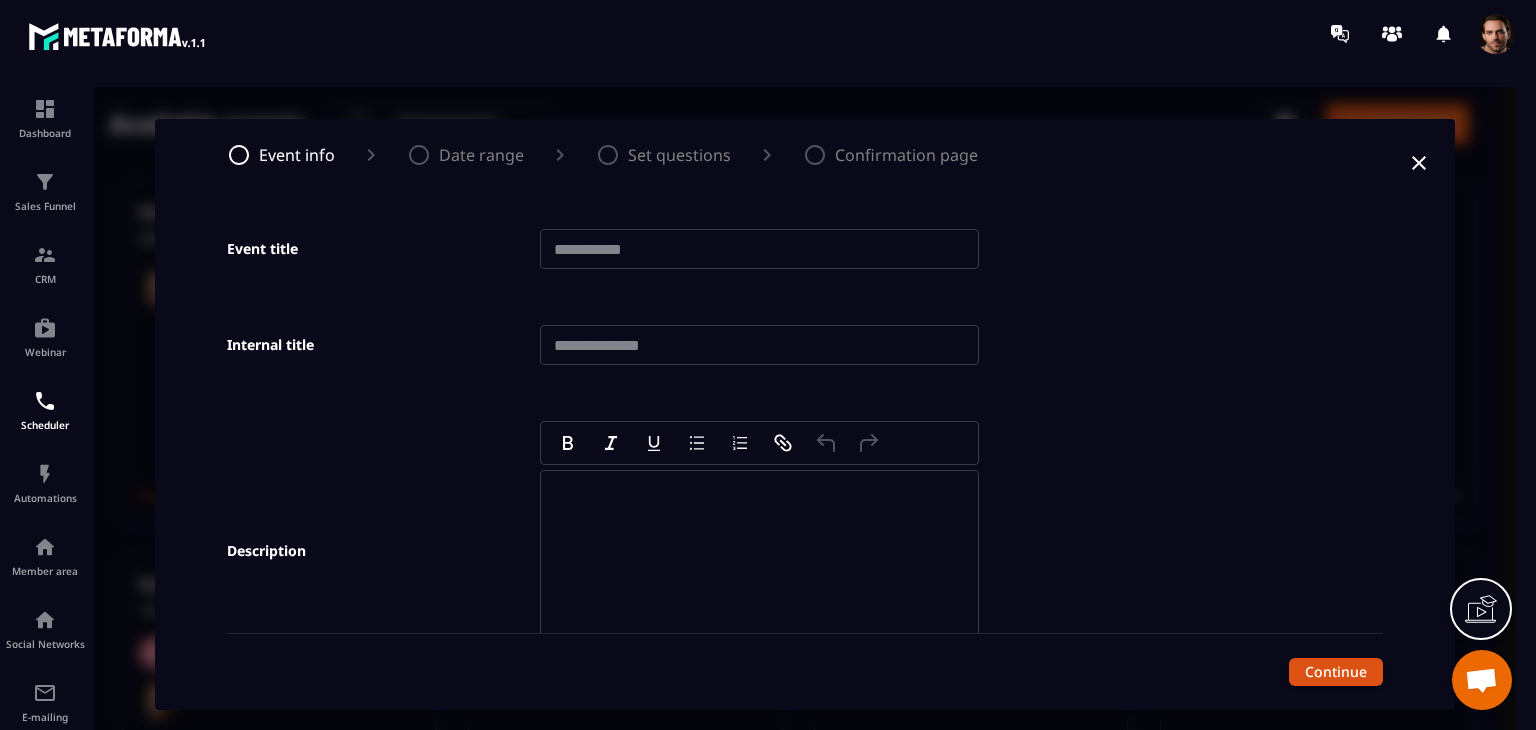 click at bounding box center [759, 249] 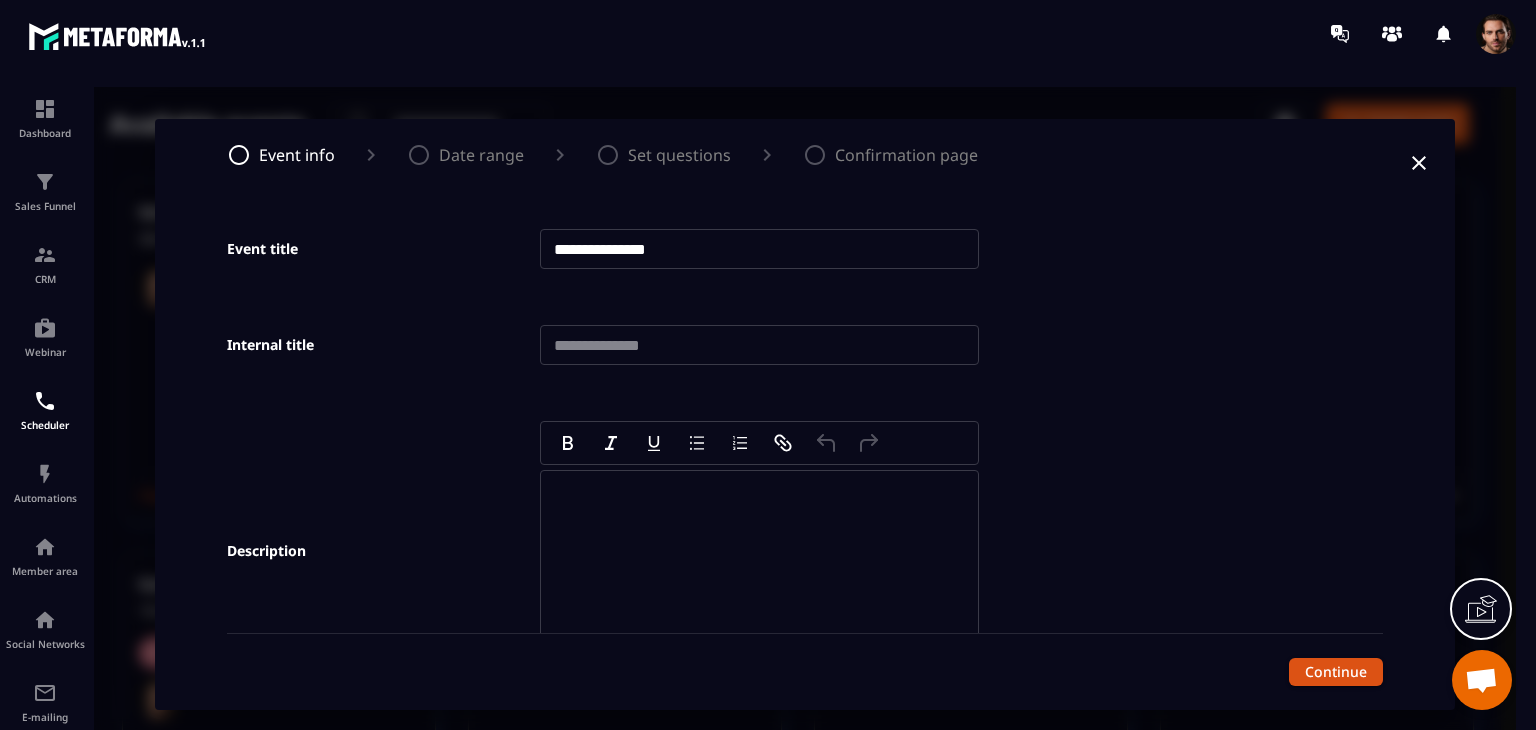 click on "**********" at bounding box center (759, 249) 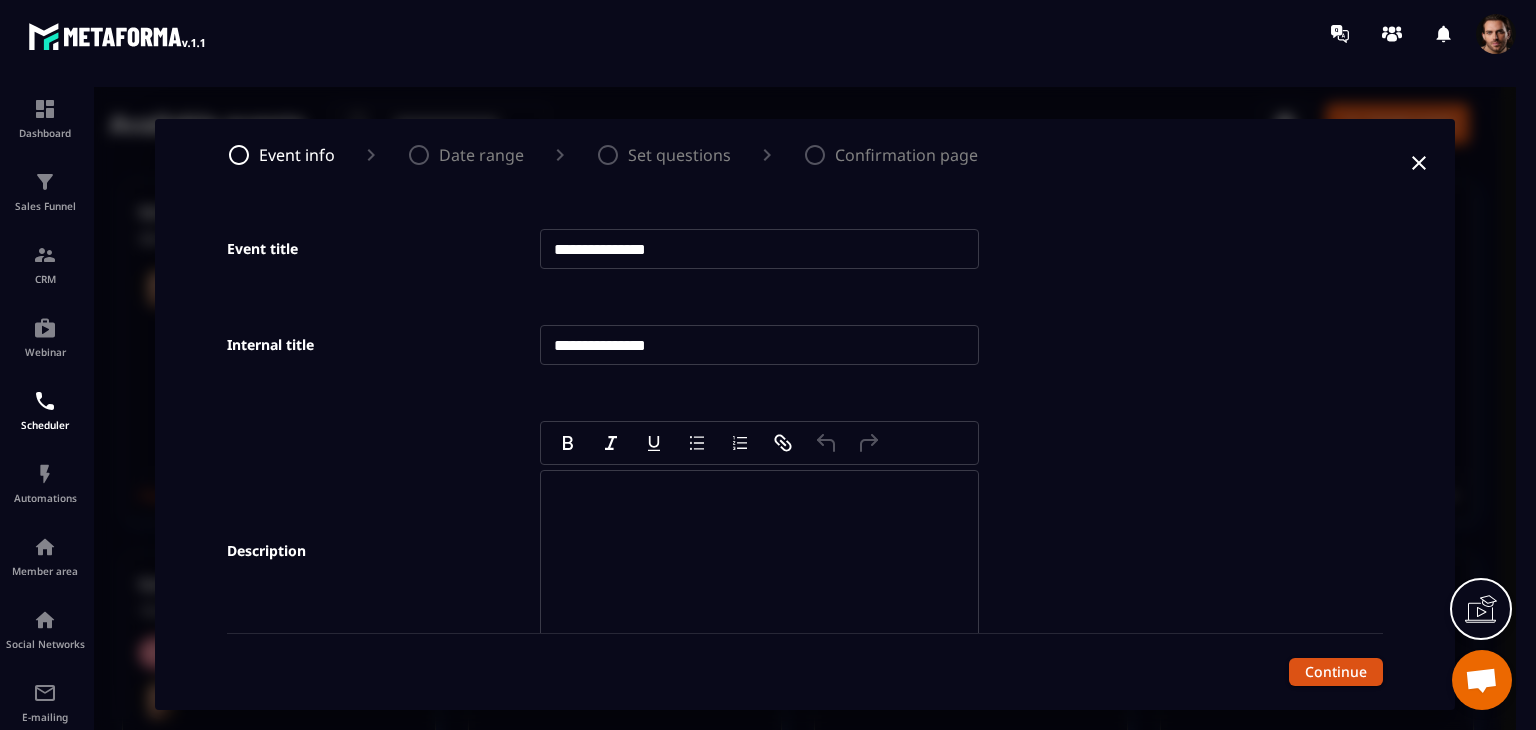 type on "**********" 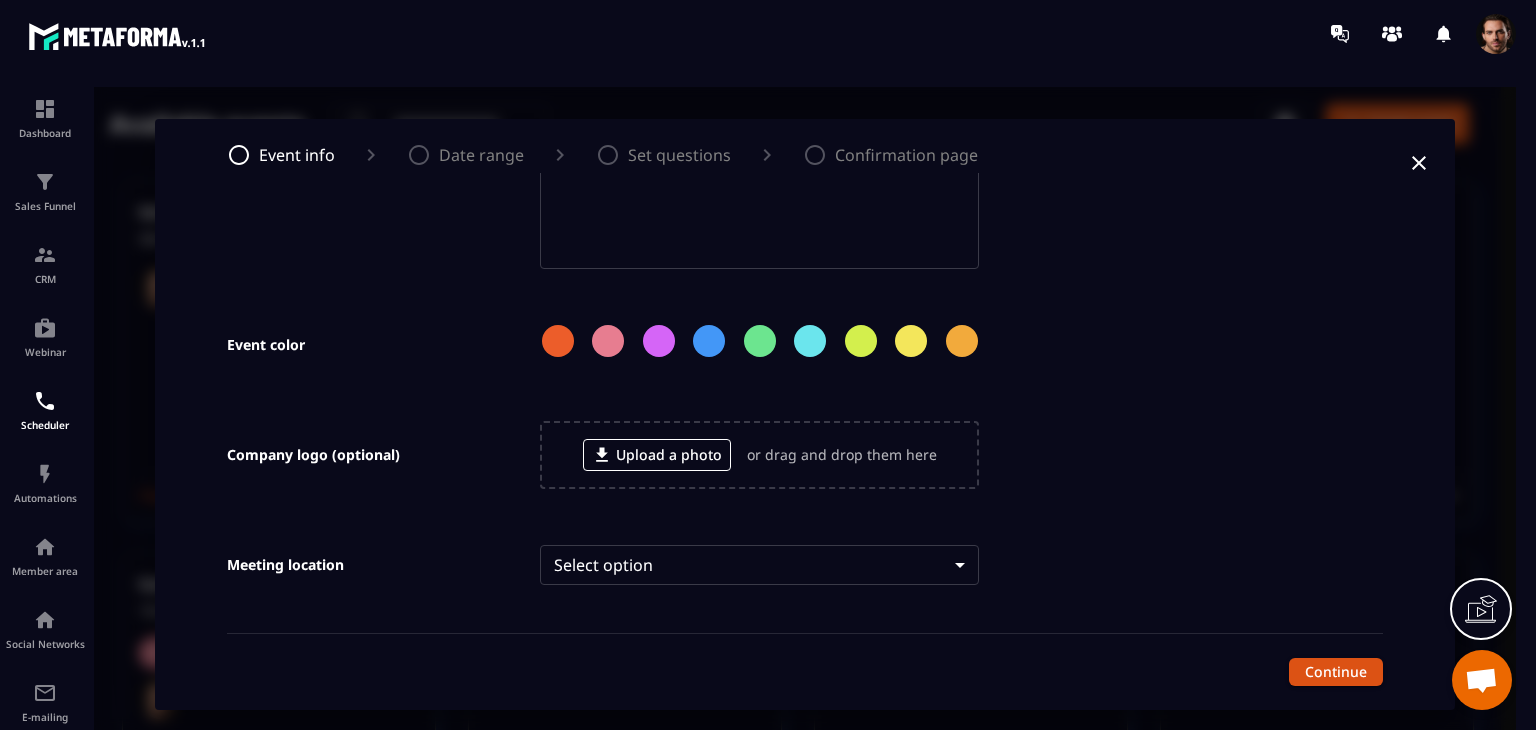 click at bounding box center [558, 341] 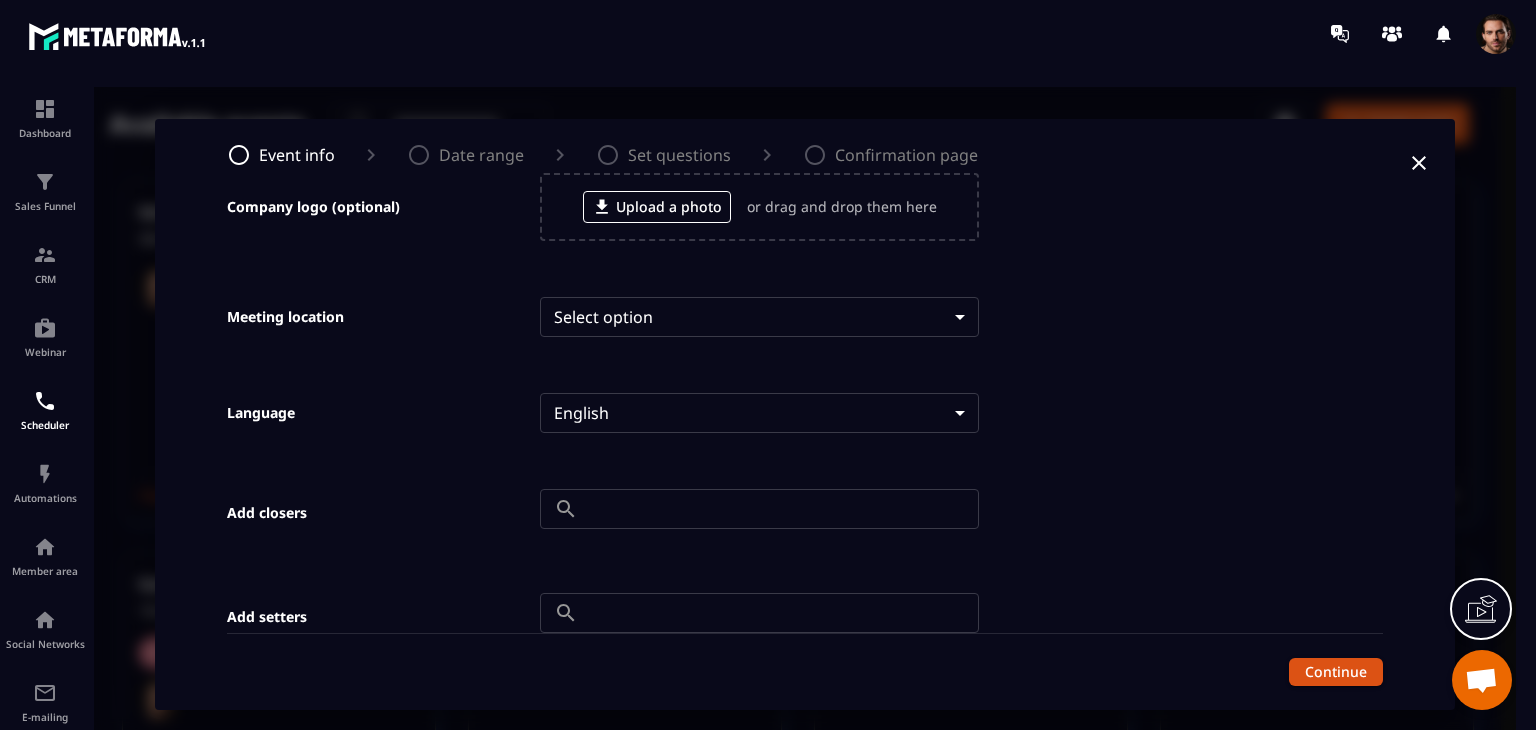 scroll, scrollTop: 652, scrollLeft: 0, axis: vertical 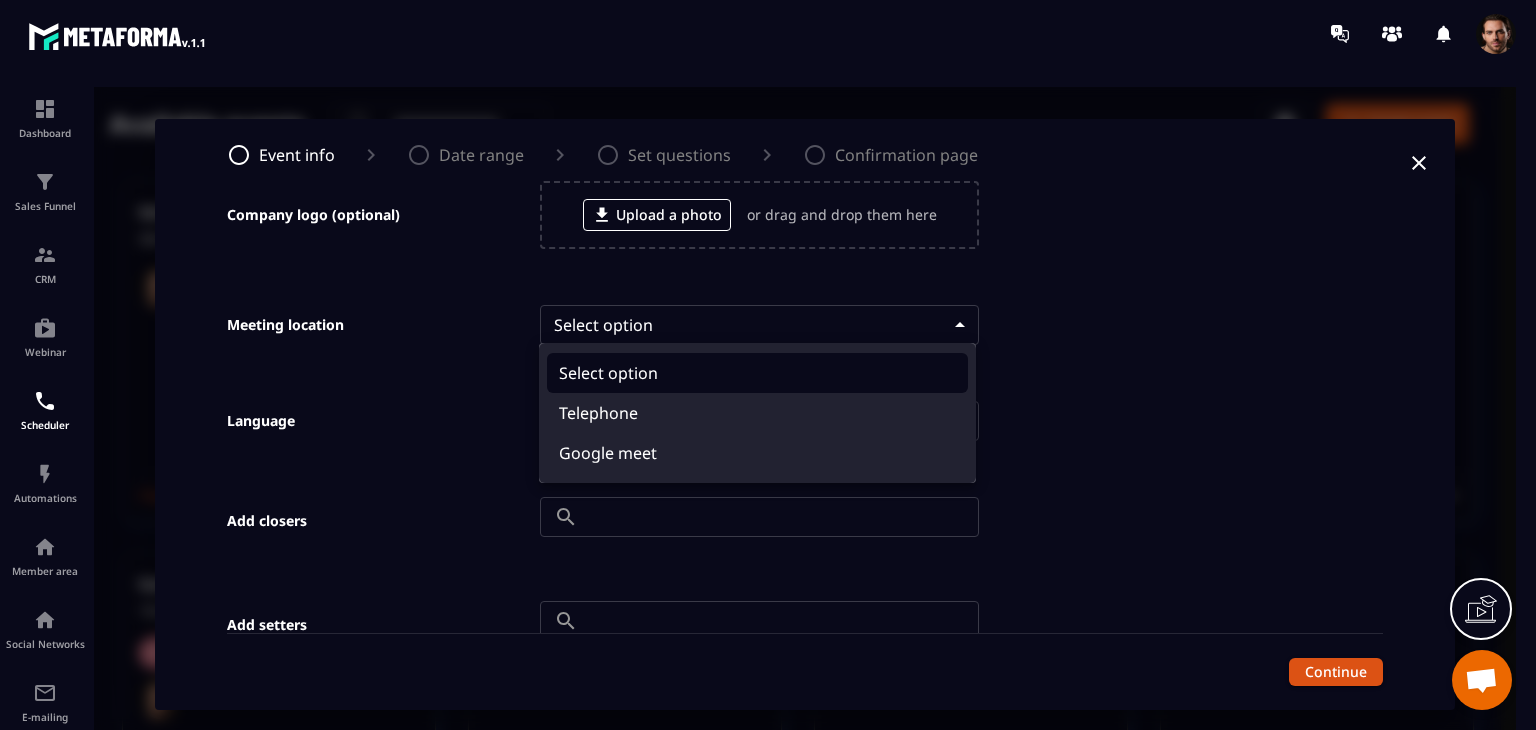 click on "Available events ​ ​ Create event test 1/7 30  min ・   Indefinitely into future Copy your link Check setter 30  min ・   Indefinitely into future Webinar Copy your link setcloser 15  min ・   Indefinitely into future 1909 Copy your link moncheck 15  min ・   Indefinitely into future 1611 Copy your link tue check 15  min ・   Indefinitely into future Webinar Copy your link tue check 15  min ・   Indefinitely into future Copy your link tue check 15  min ・   Indefinitely into future Copy your link check 15  min ・   Indefinitely into future Copy your link Thu 30  min ・   Indefinitely into future 1909 Copy your link sdfdsfdsfdf 30  min ・   Indefinitely into future Copy your link Nhàn check 30  min ・   Indefinitely into future 1611 Copy your link test by thuy 15  min ・   Indefinitely into future Copy your link bugs 30  min ・   Indefinitely into future Copy your link TN Checkk 30  min ・   Indefinitely into future 1909 Copy your link hinhan2202 15  min ・   Indefinitely into future 1909" at bounding box center [805, 1066] 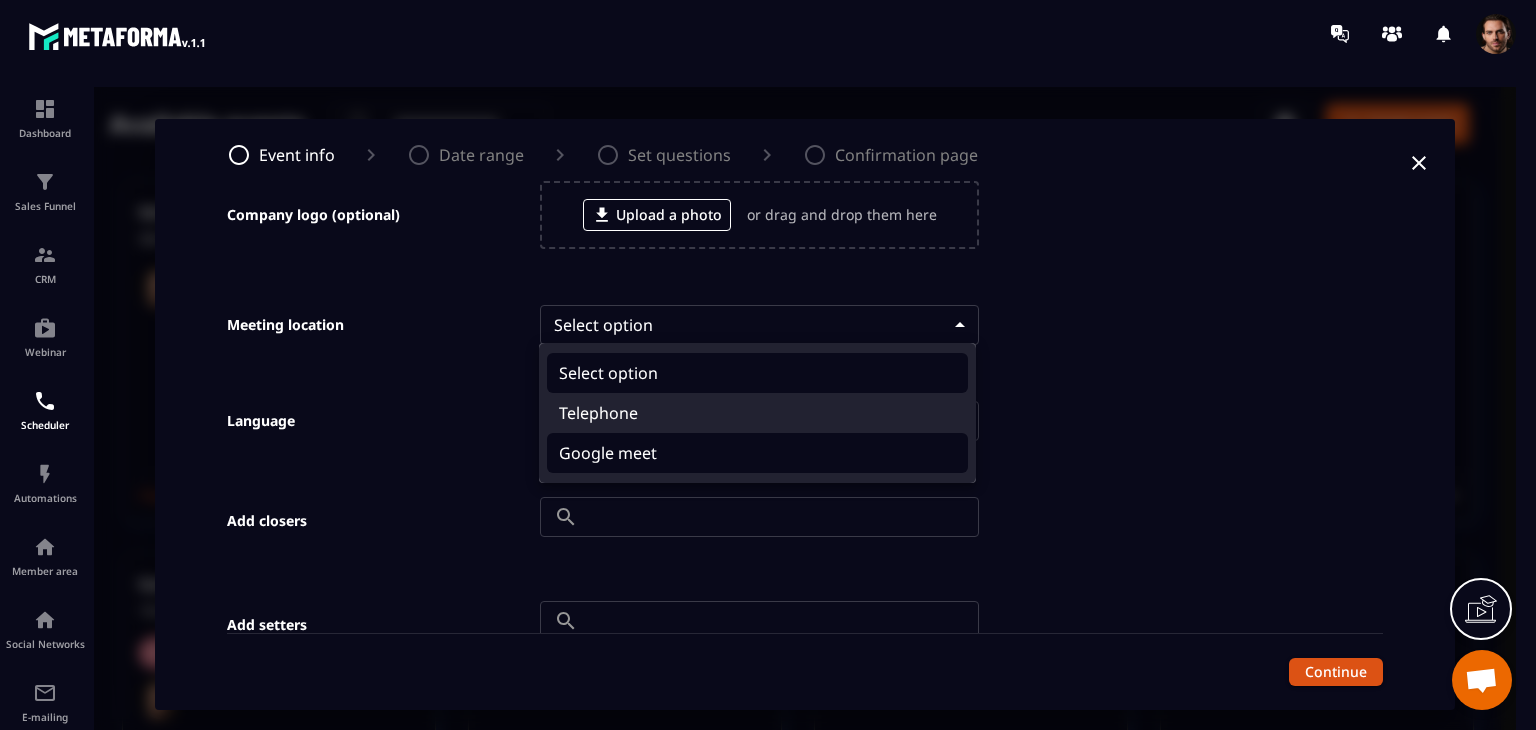 click on "Google meet" at bounding box center (757, 453) 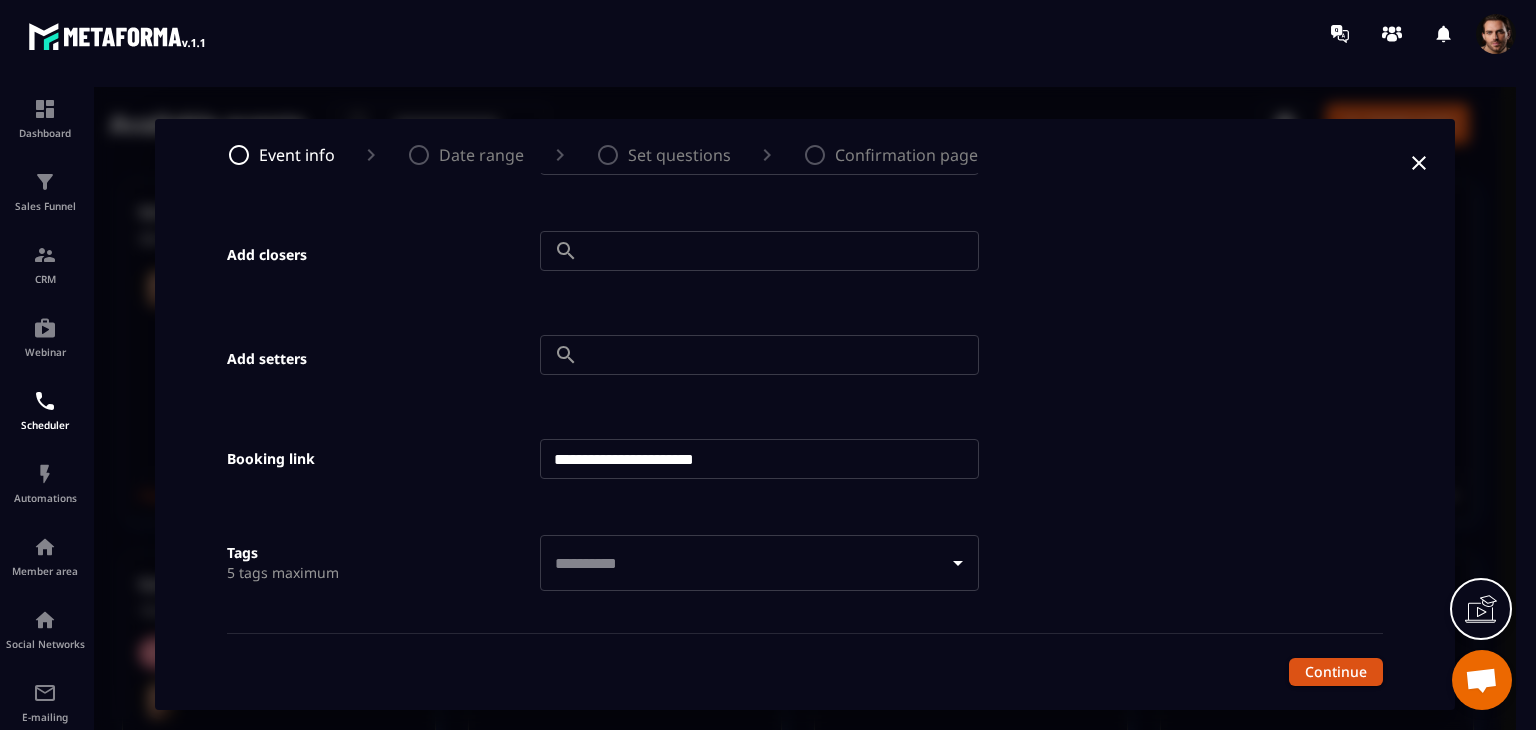 scroll, scrollTop: 916, scrollLeft: 0, axis: vertical 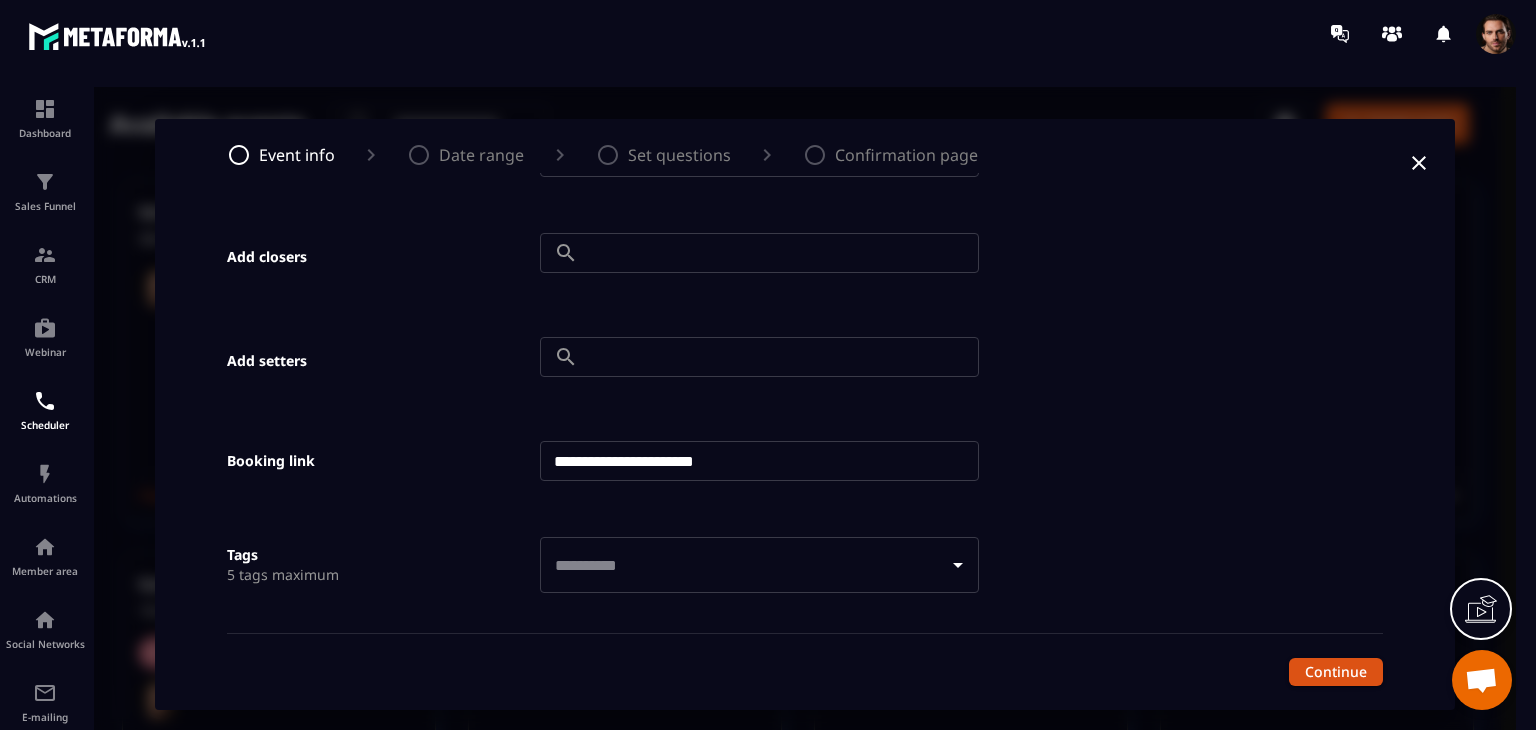 click at bounding box center (782, 357) 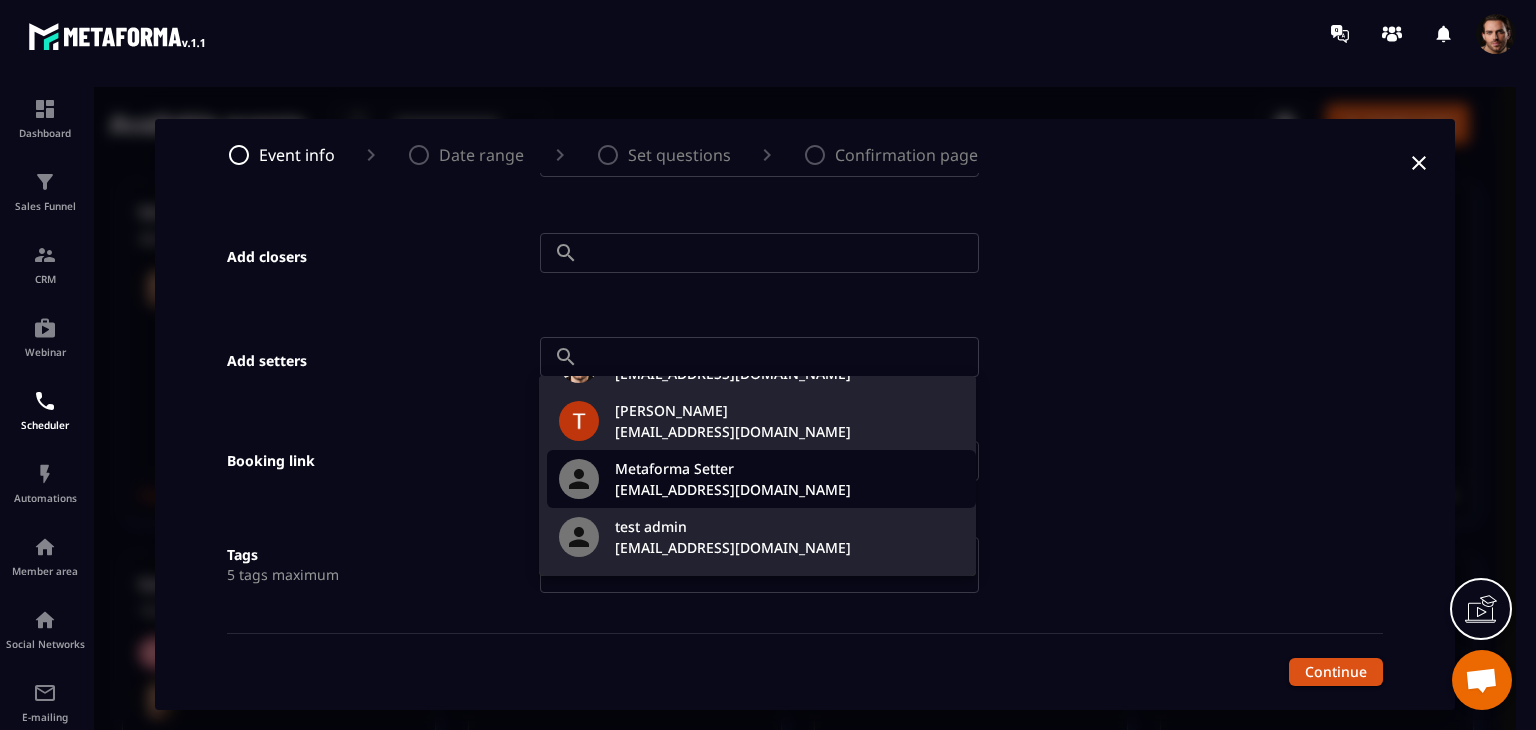scroll, scrollTop: 10, scrollLeft: 0, axis: vertical 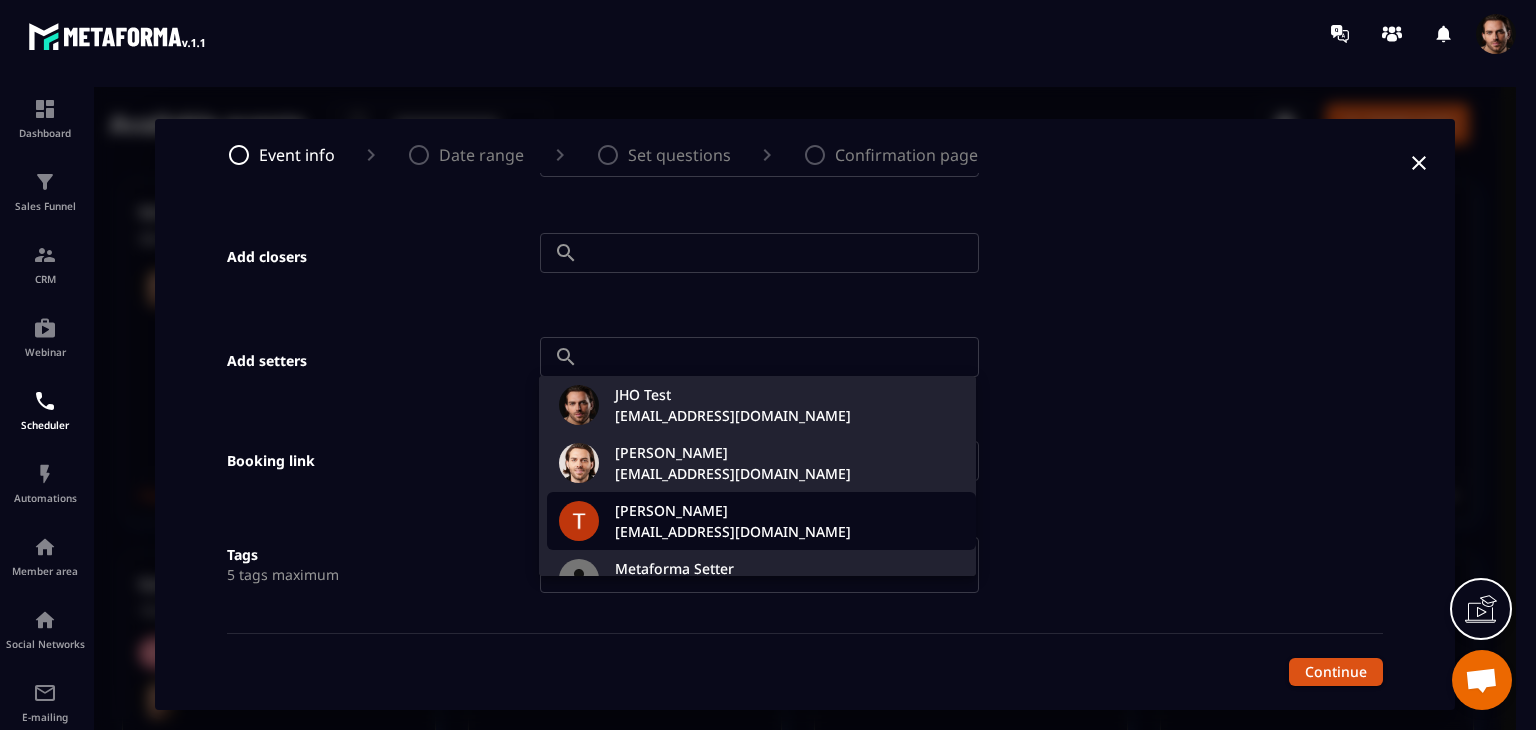 click on "Triều Thanh" at bounding box center (733, 510) 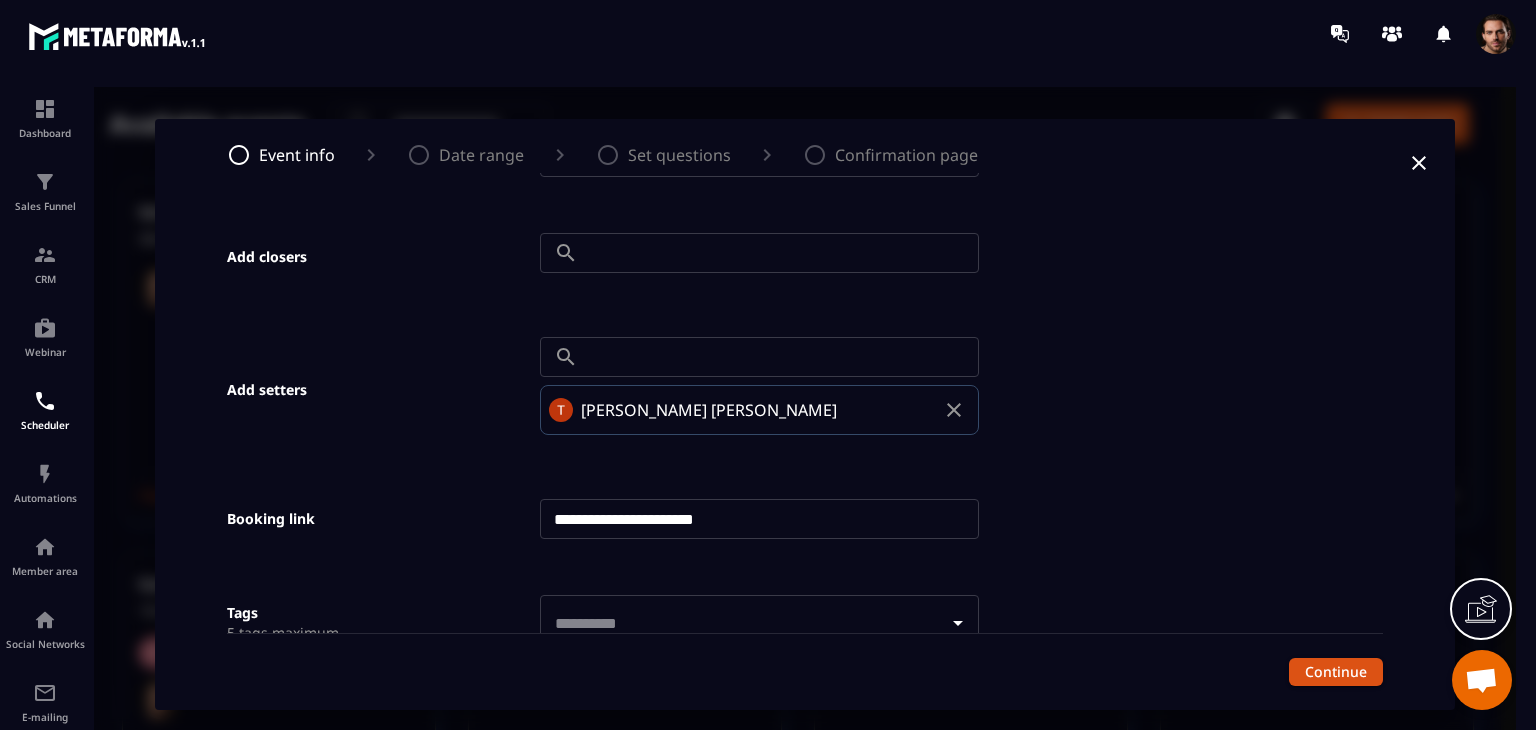 scroll, scrollTop: 997, scrollLeft: 0, axis: vertical 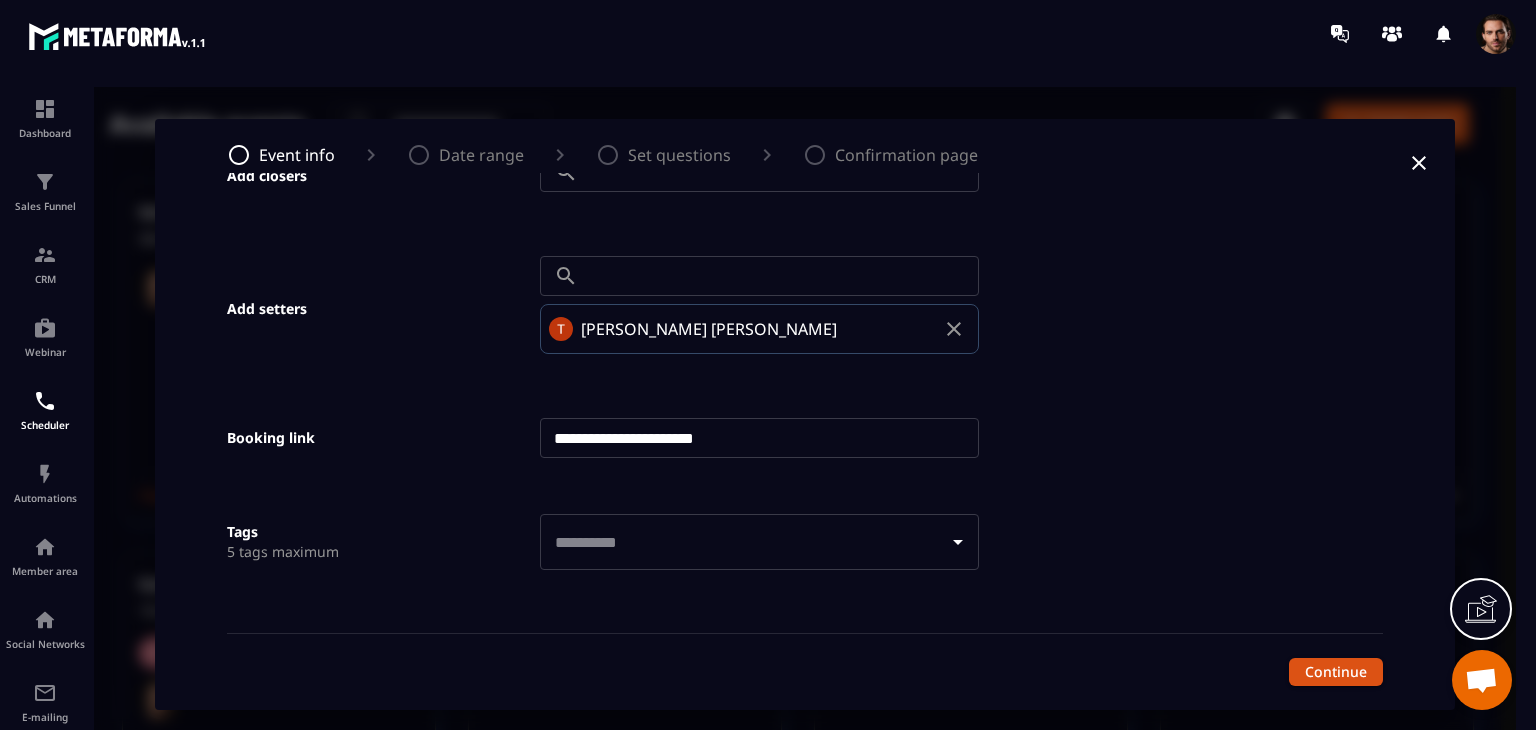 click on "**********" at bounding box center (759, 438) 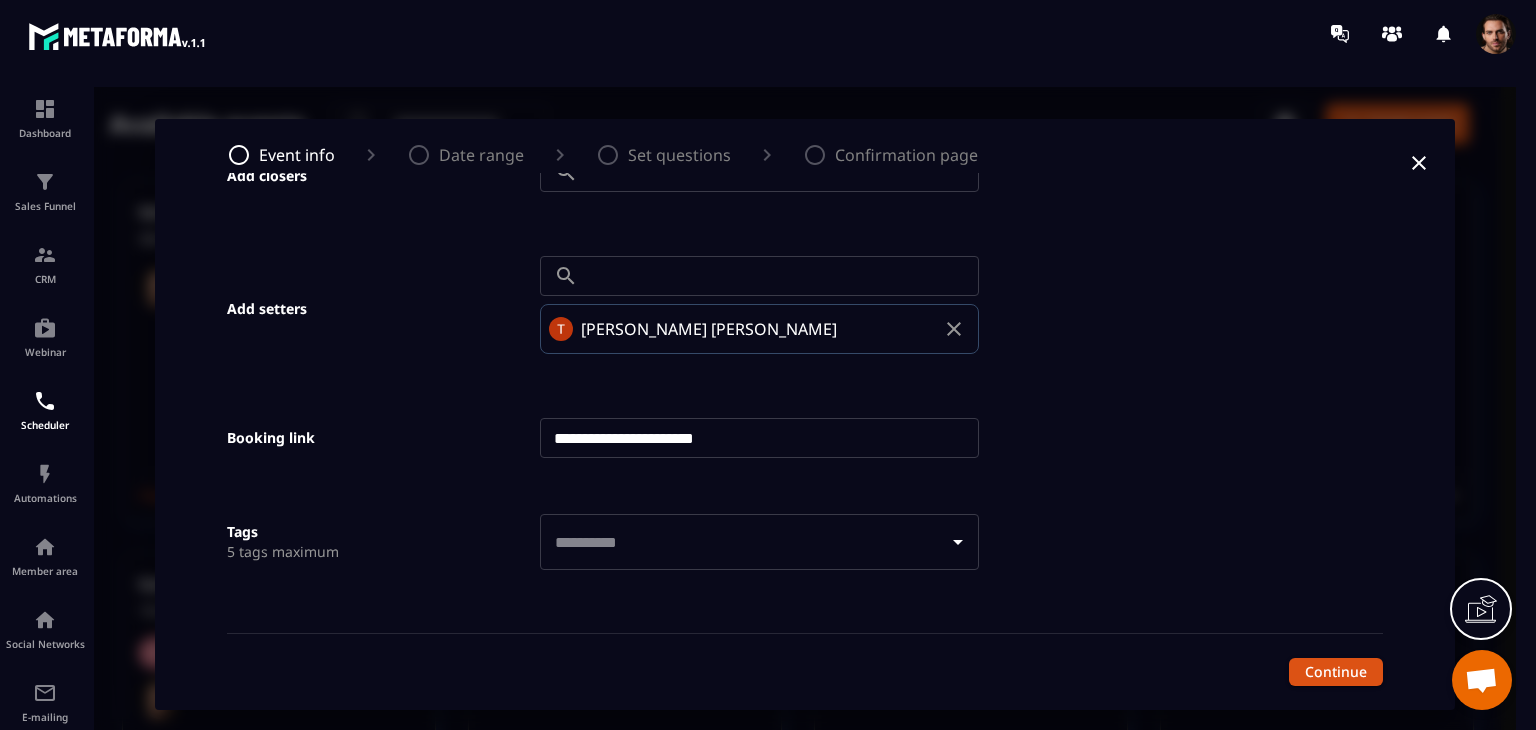 paste on "**********" 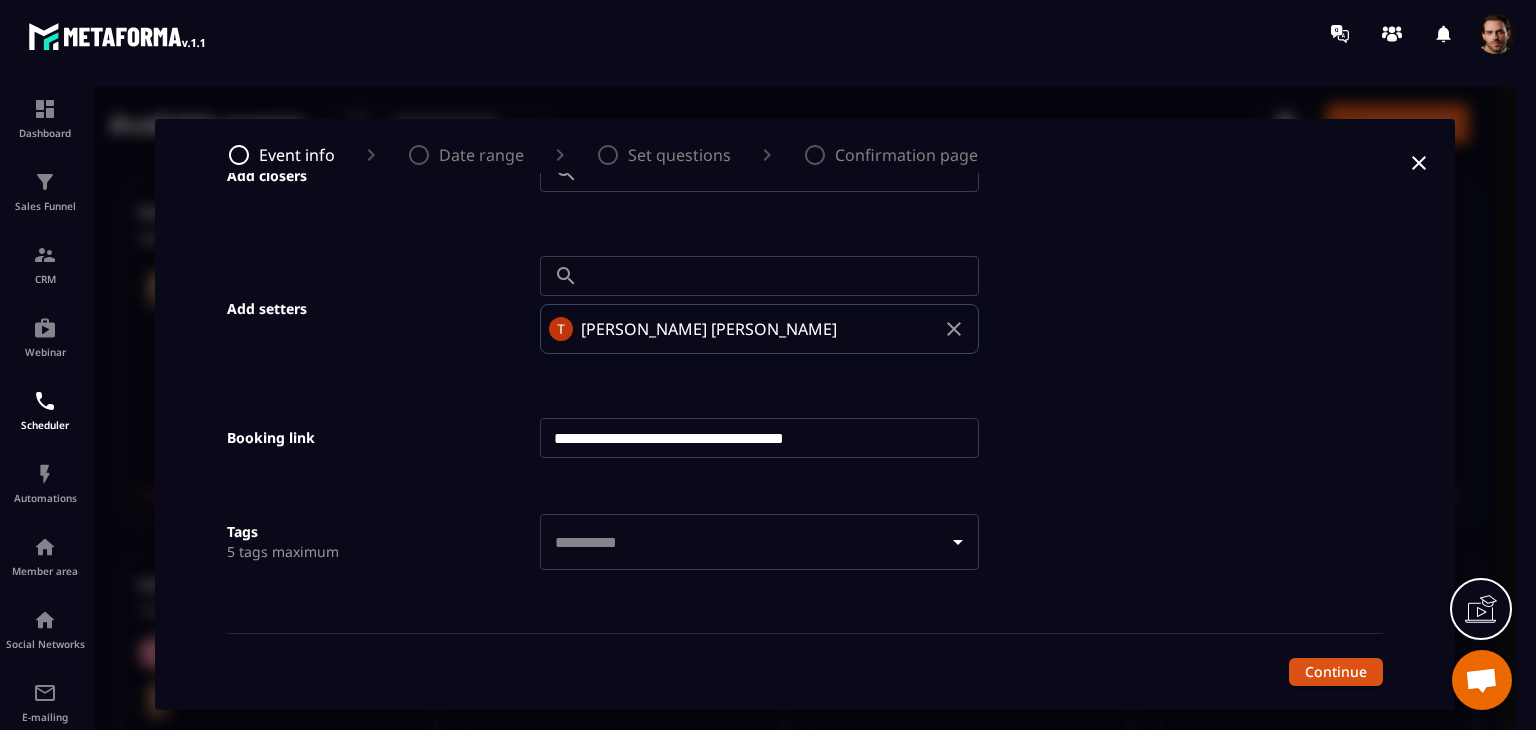 type on "**********" 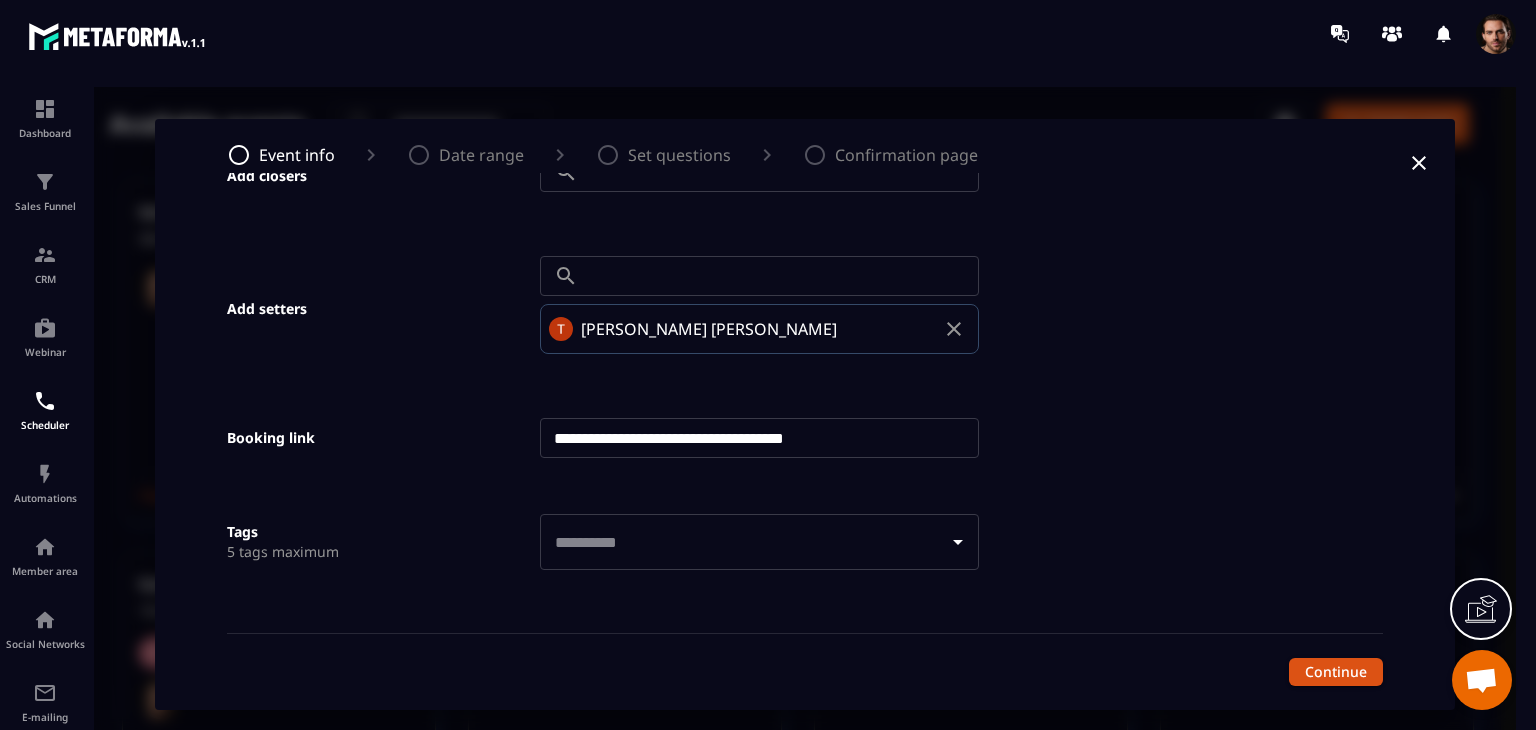 click on "Tags 5 tags maximum ​" at bounding box center (575, 514) 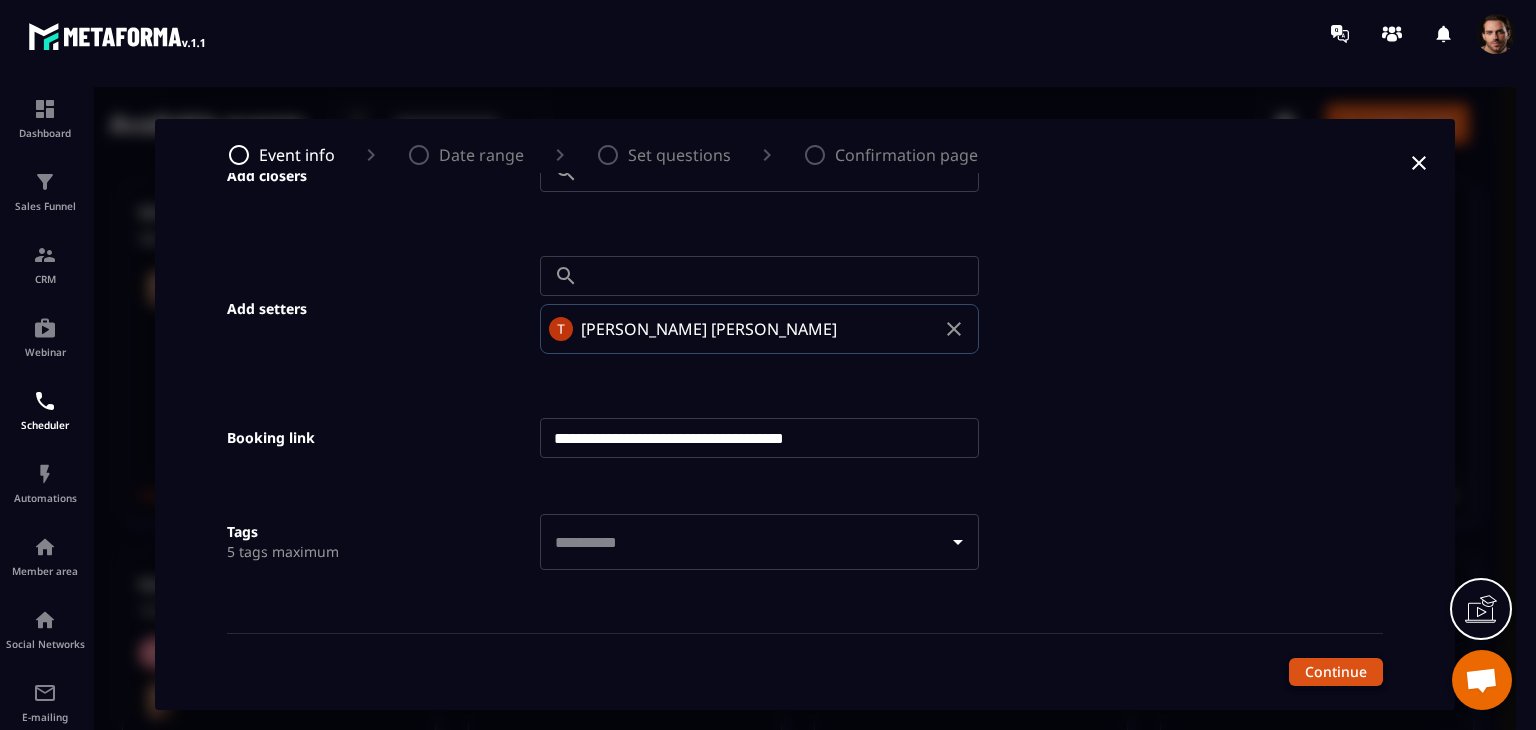 click on "Continue" at bounding box center [1336, 672] 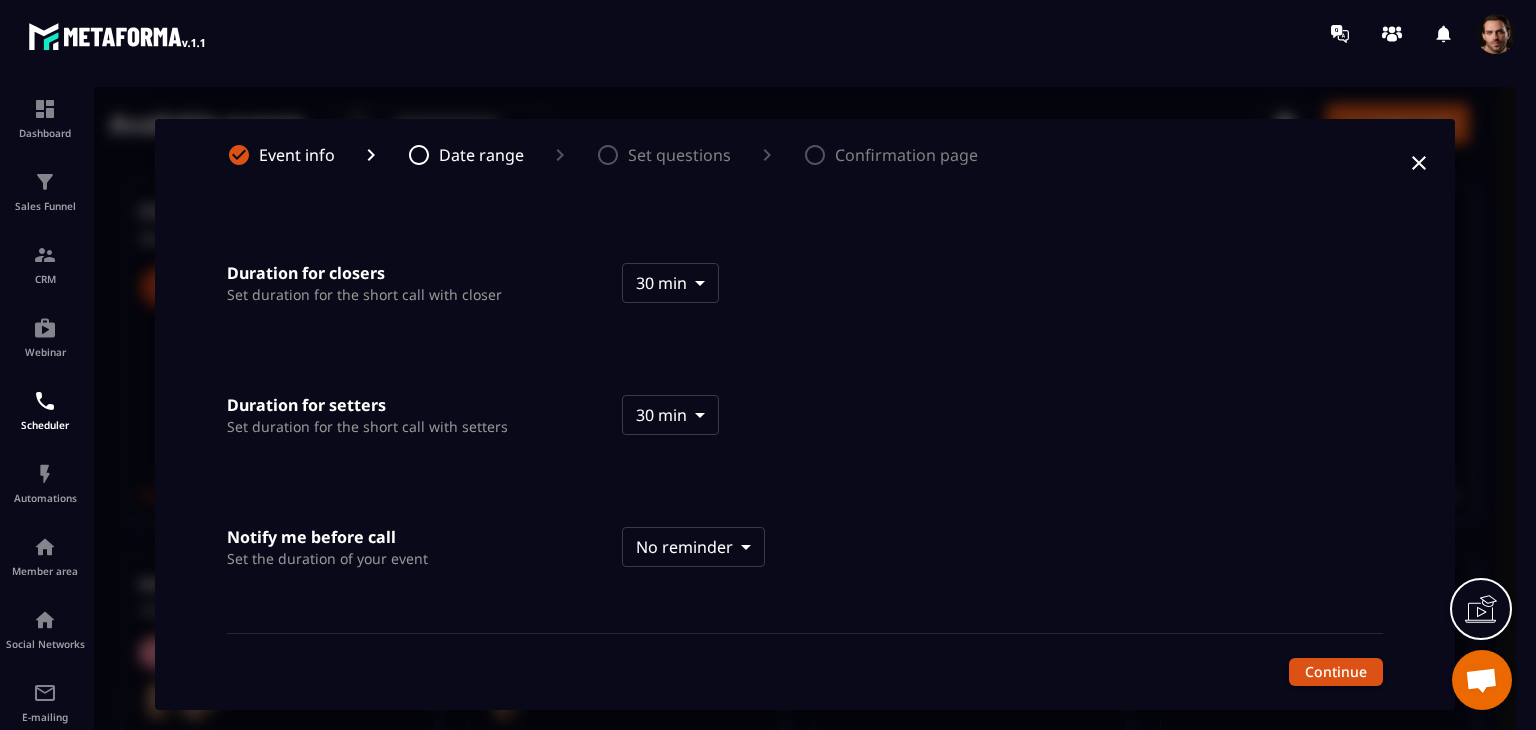scroll, scrollTop: 0, scrollLeft: 0, axis: both 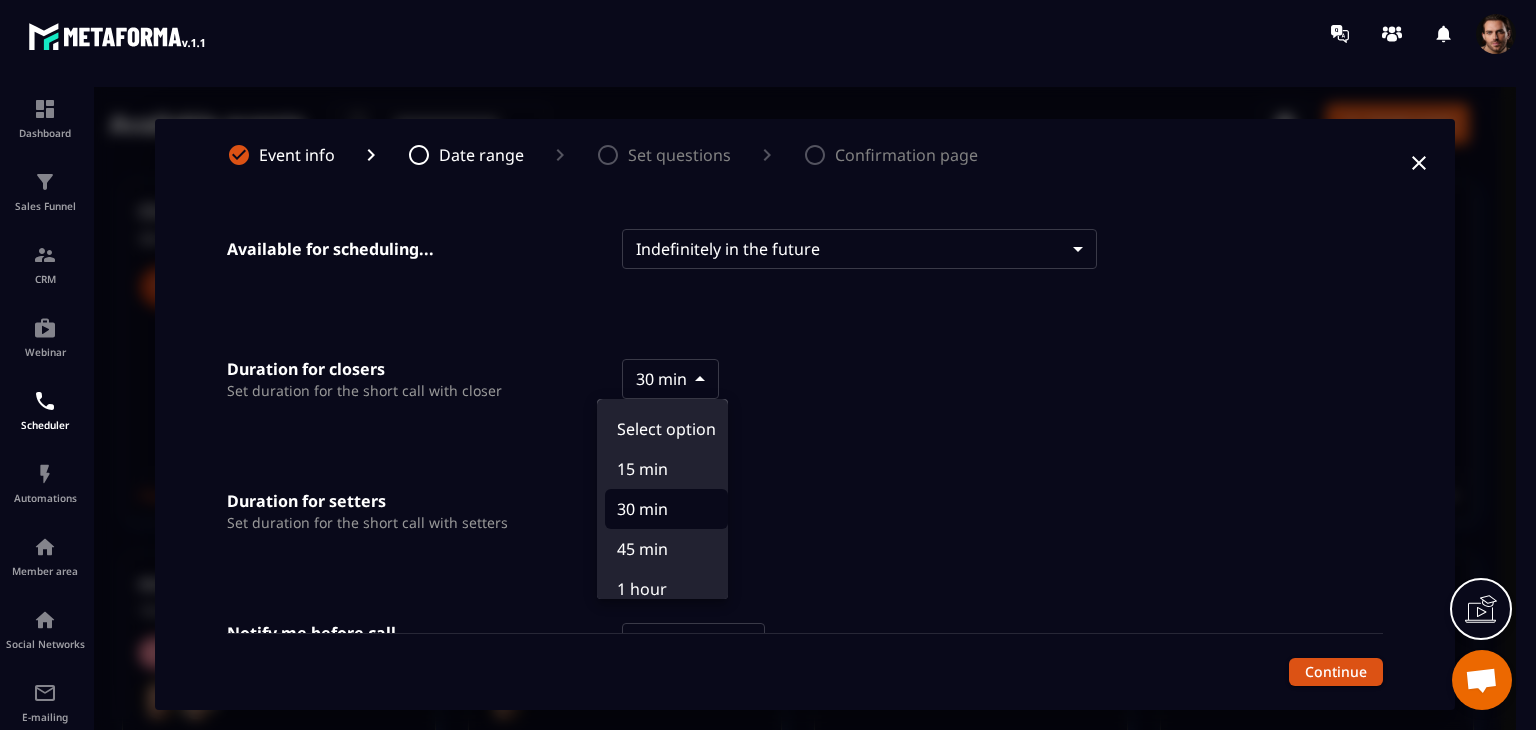 click on "Available events ​ ​ Create event Check setter ne 30  min ・   Indefinitely into future Copy your link test 1/7 30  min ・   Indefinitely into future Copy your link Check setter 30  min ・   Indefinitely into future Webinar Copy your link setcloser 15  min ・   Indefinitely into future 1909 Copy your link moncheck 15  min ・   Indefinitely into future 1611 Copy your link tue check 15  min ・   Indefinitely into future Webinar Copy your link tue check 15  min ・   Indefinitely into future Copy your link tue check 15  min ・   Indefinitely into future Copy your link check 15  min ・   Indefinitely into future Copy your link Thu 30  min ・   Indefinitely into future 1909 Copy your link sdfdsfdsfdf 30  min ・   Indefinitely into future Copy your link Nhàn check 30  min ・   Indefinitely into future 1611 Copy your link test by thuy 15  min ・   Indefinitely into future Copy your link bugs 30  min ・   Indefinitely into future Copy your link TN Checkk 30  min ・   Indefinitely into future 1909" at bounding box center (805, 1252) 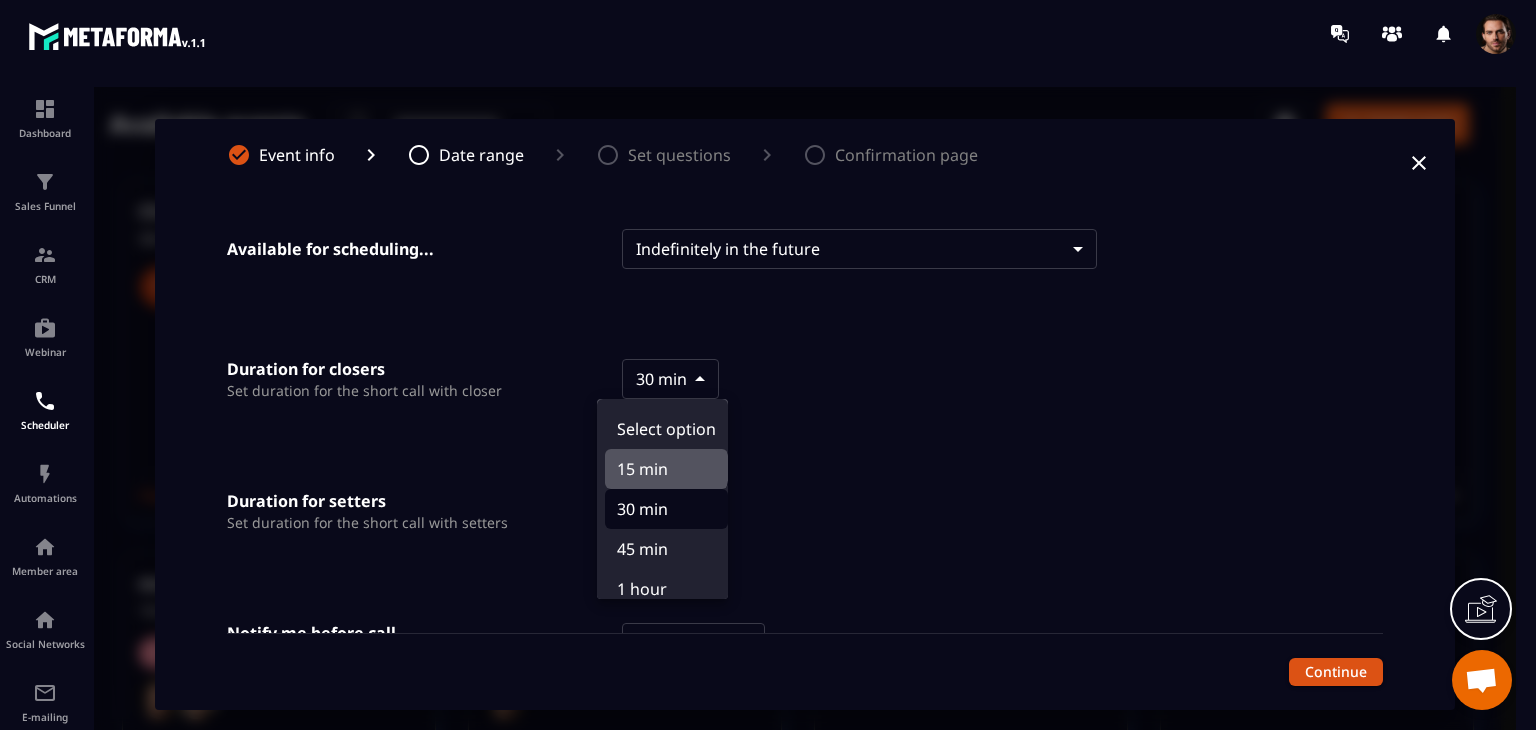 click on "15 min" at bounding box center (666, 469) 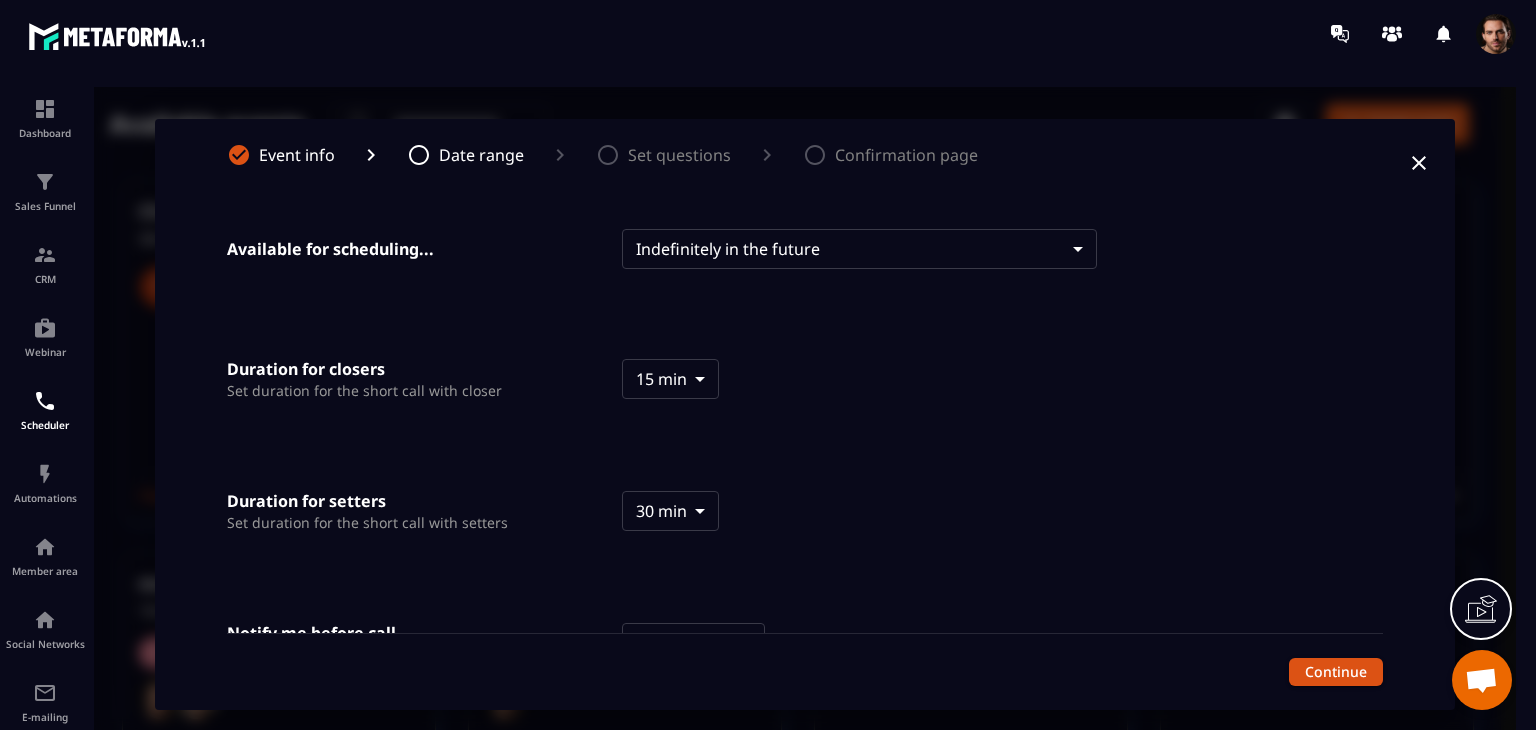 scroll, scrollTop: 96, scrollLeft: 0, axis: vertical 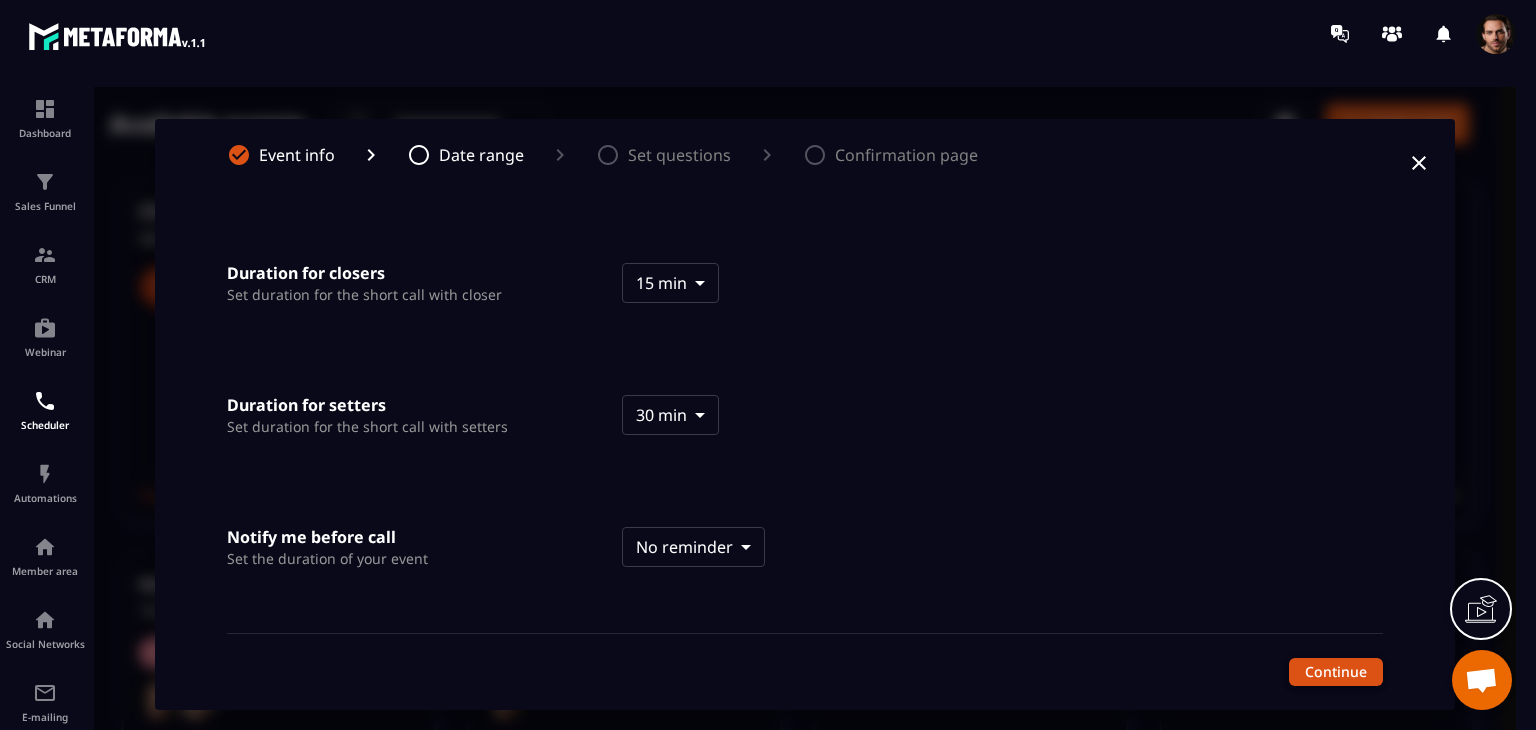 click on "Continue" at bounding box center [1336, 672] 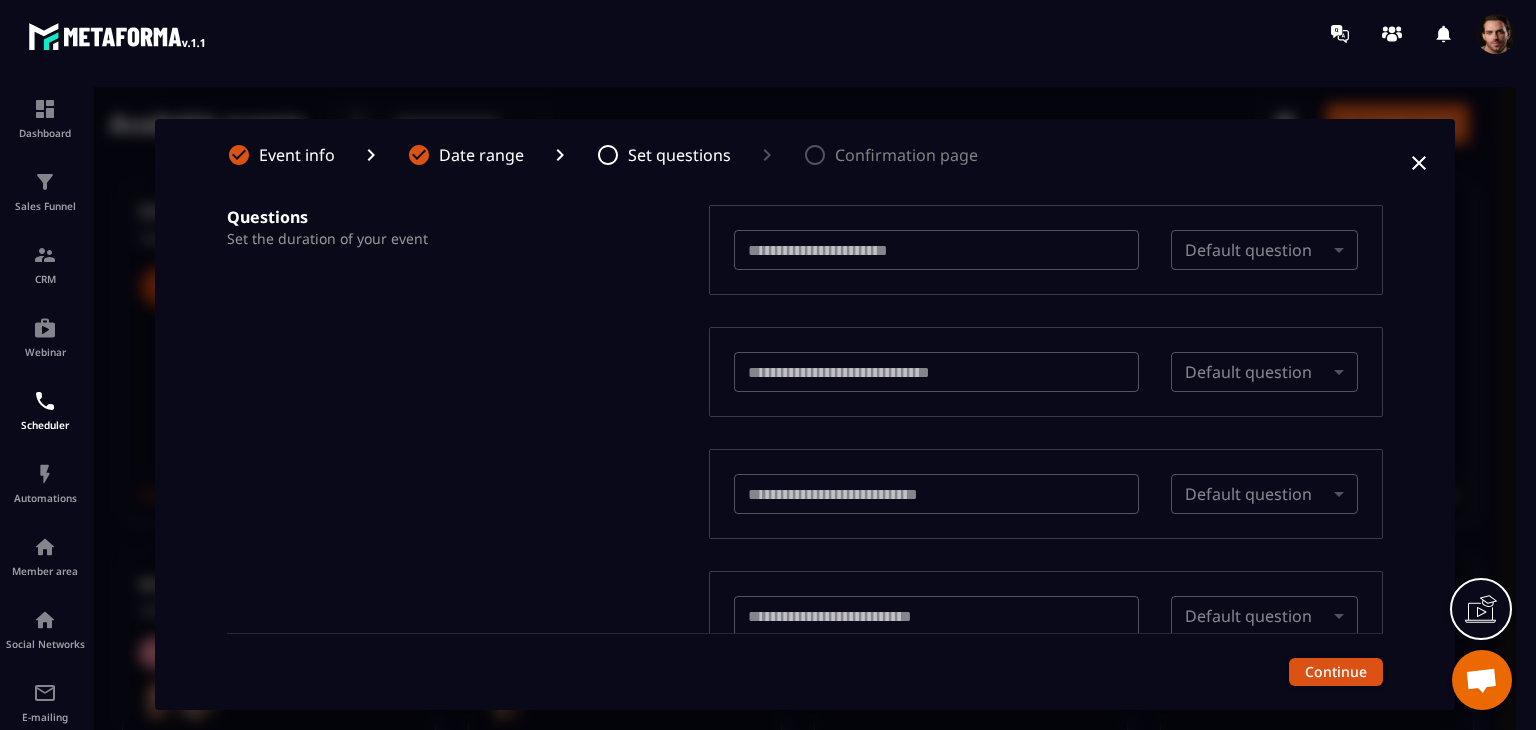 scroll, scrollTop: 101, scrollLeft: 0, axis: vertical 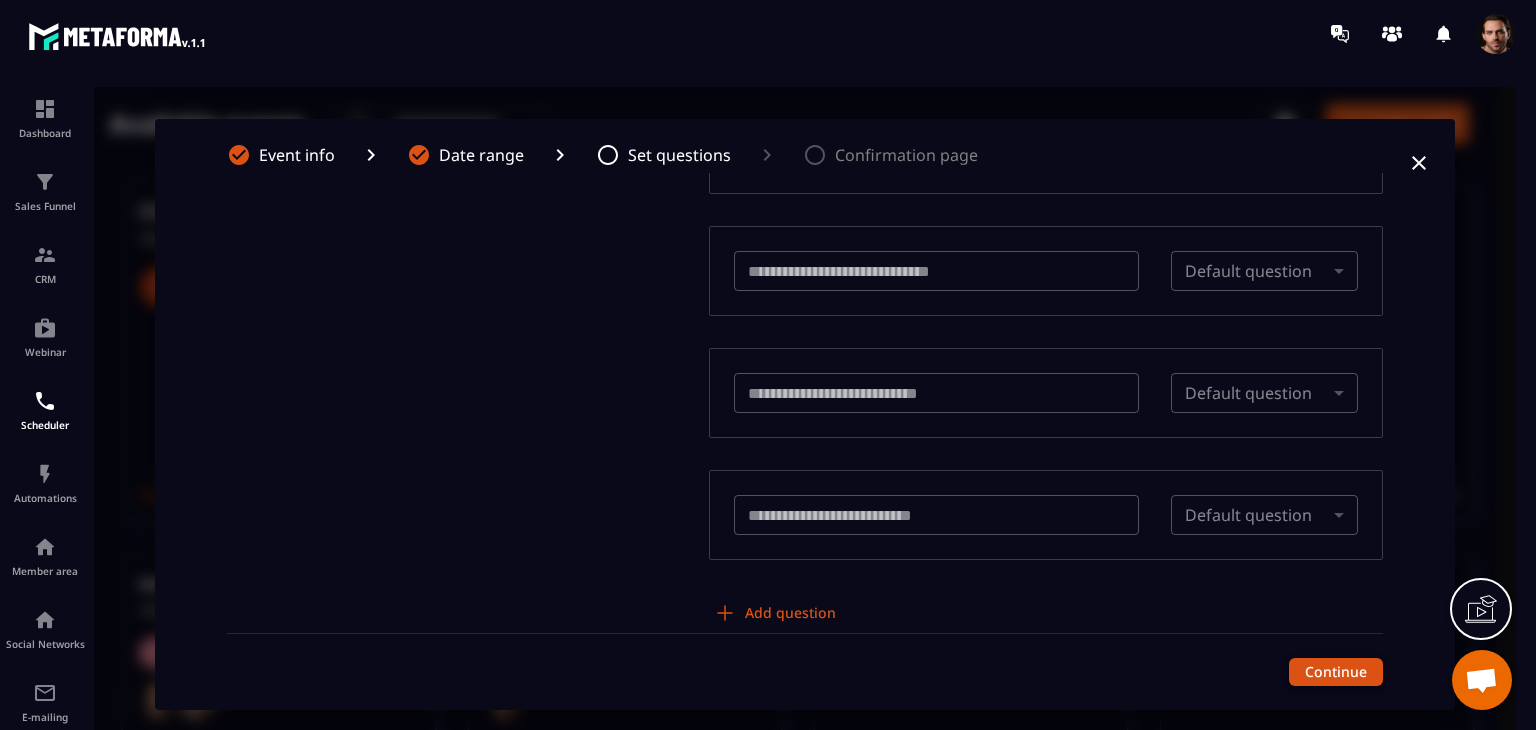 click on "Continue" at bounding box center (1336, 672) 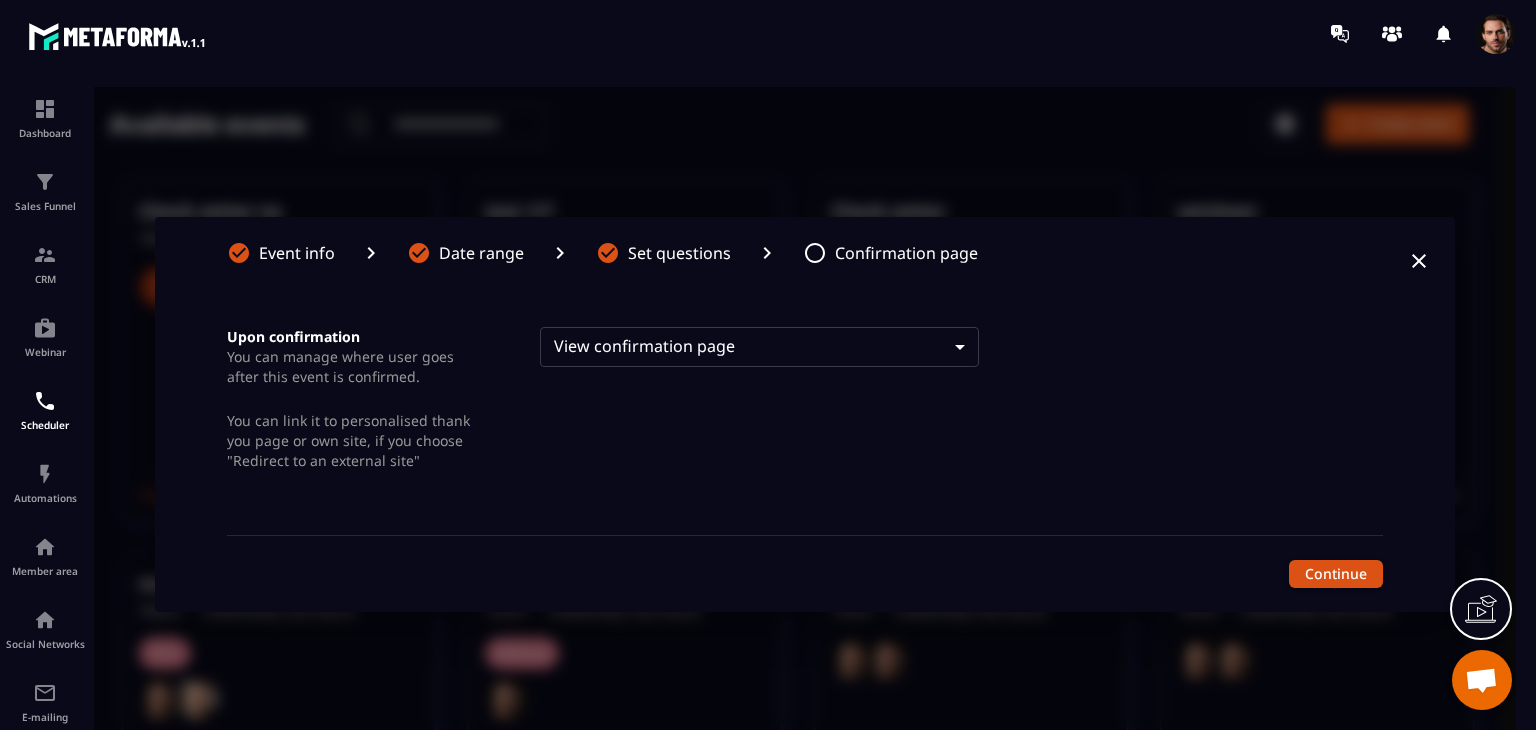 scroll, scrollTop: 0, scrollLeft: 0, axis: both 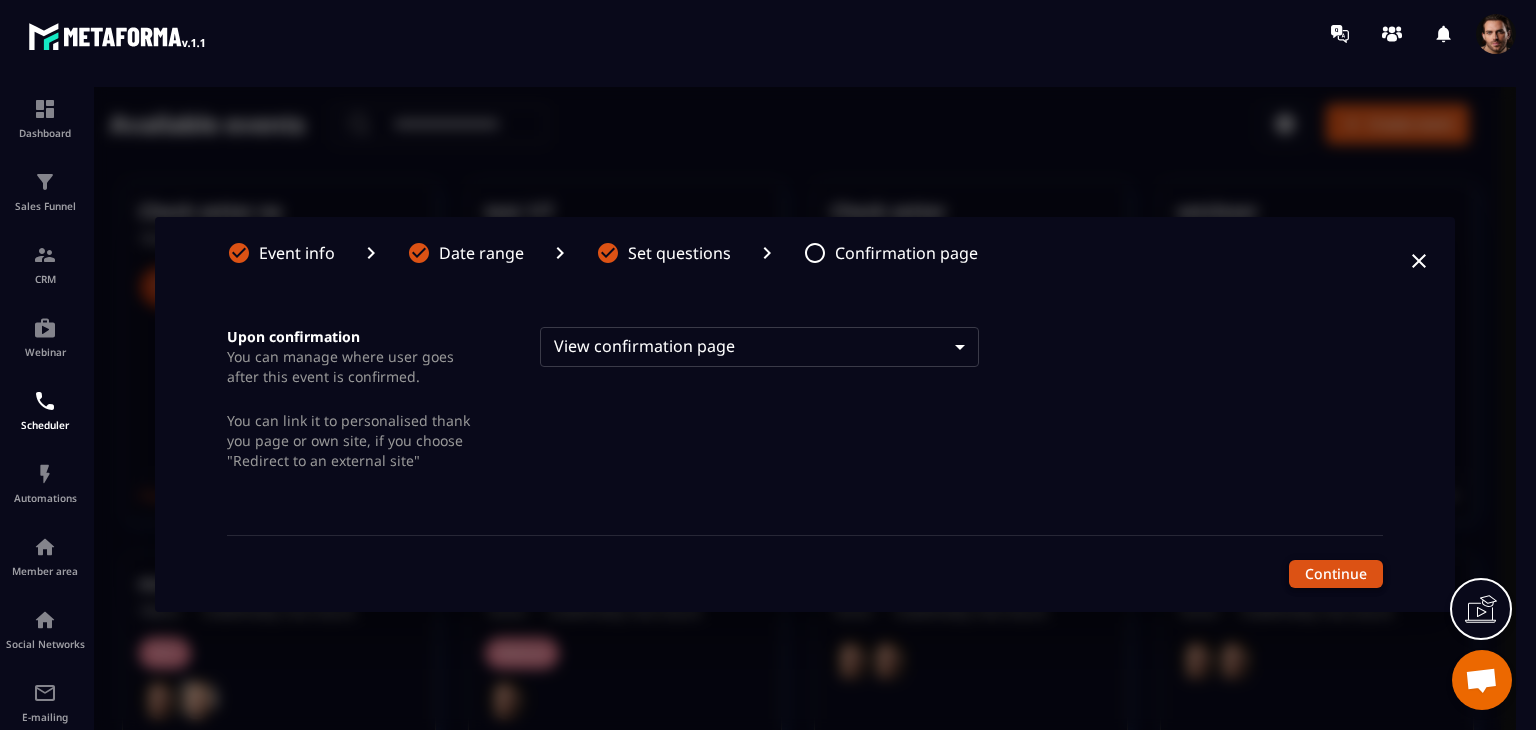 click on "Continue" at bounding box center (1336, 574) 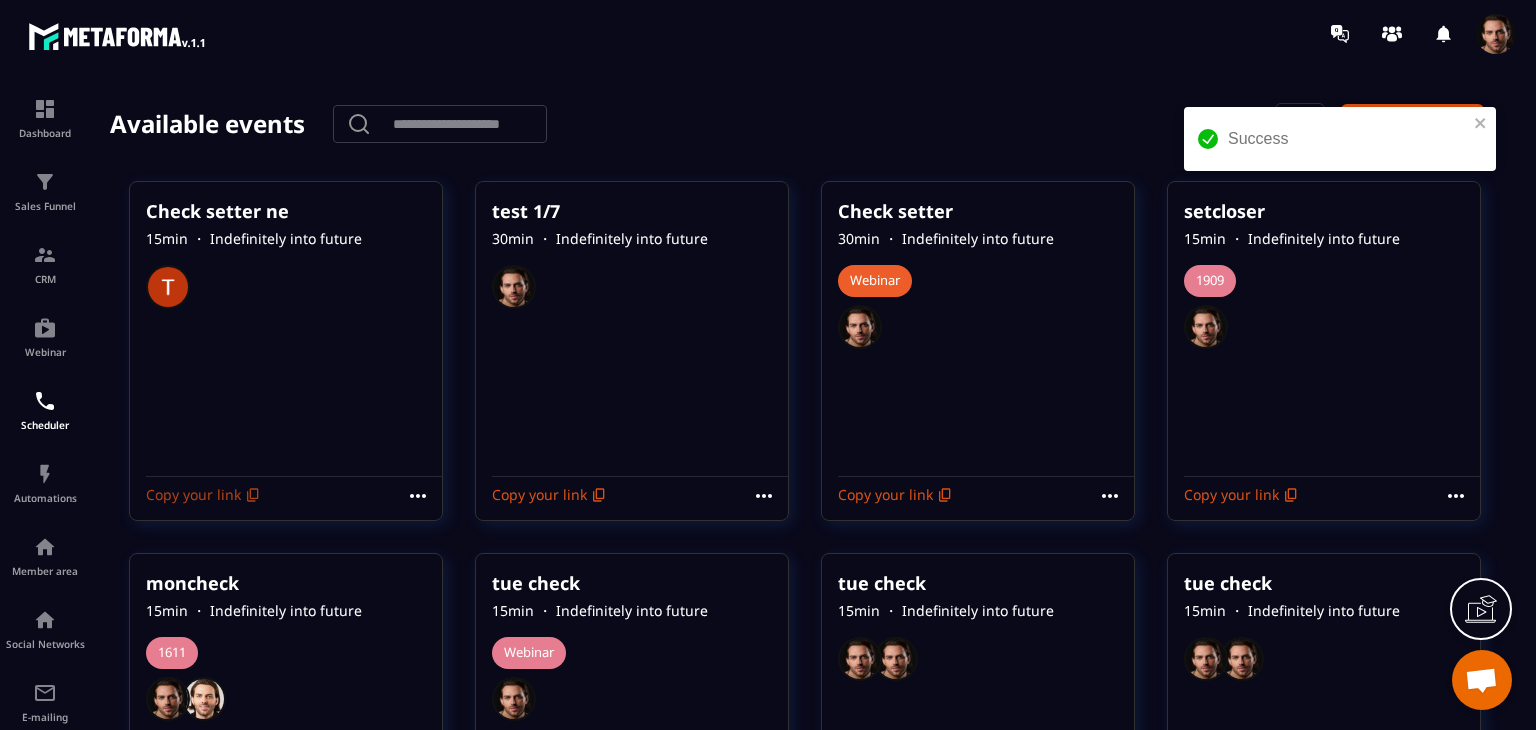click on "Copy your link" at bounding box center [203, 495] 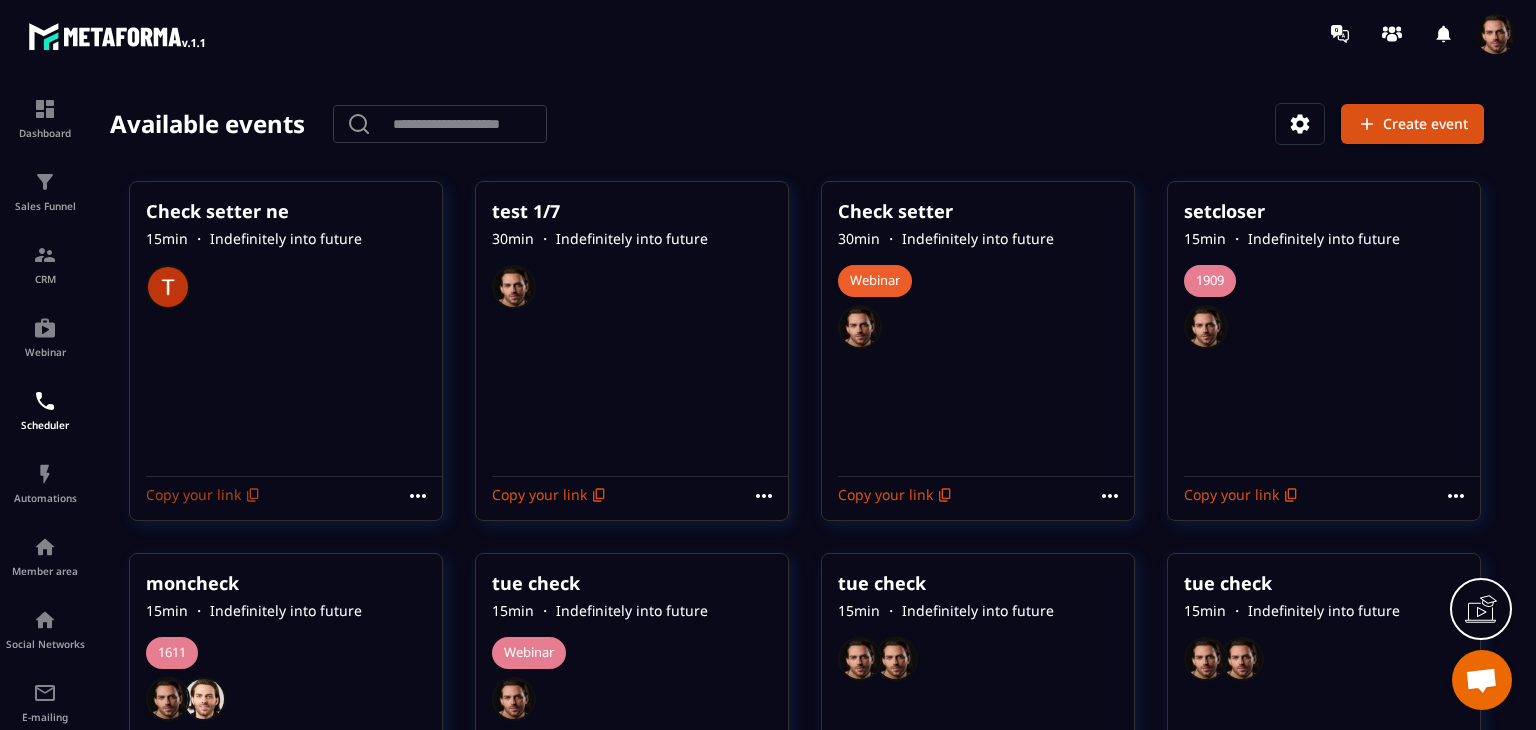 click 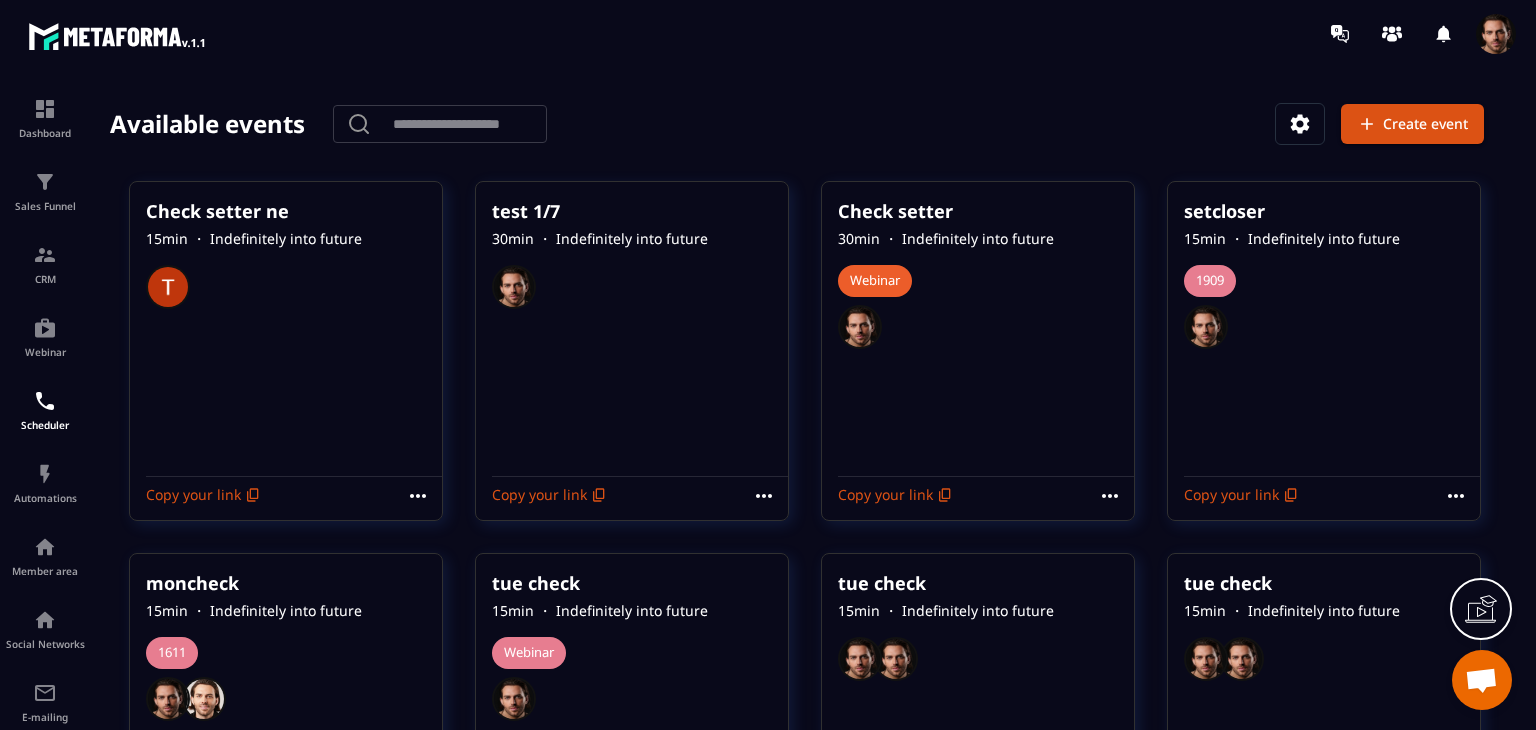 click 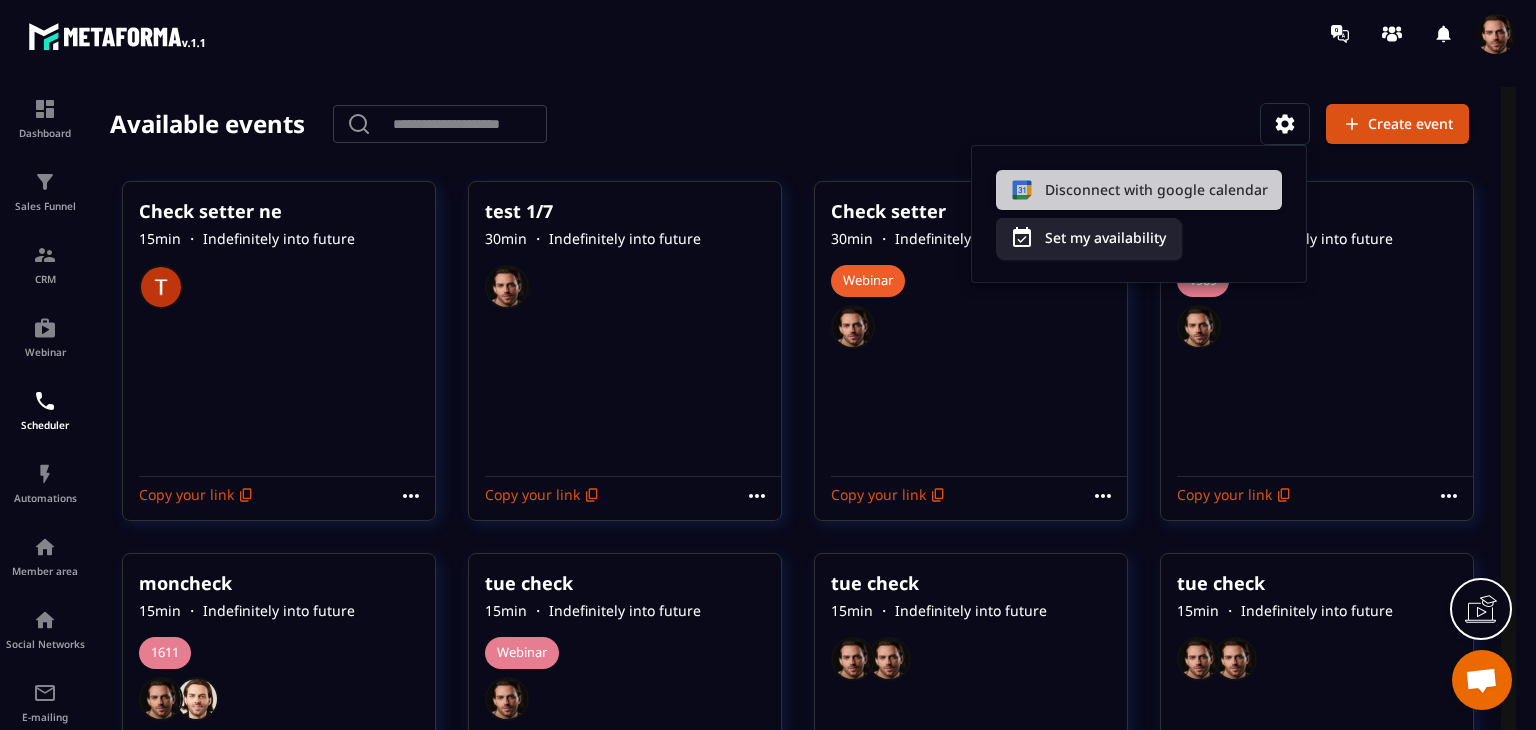 click on "Disconnect with google calendar" at bounding box center (1139, 190) 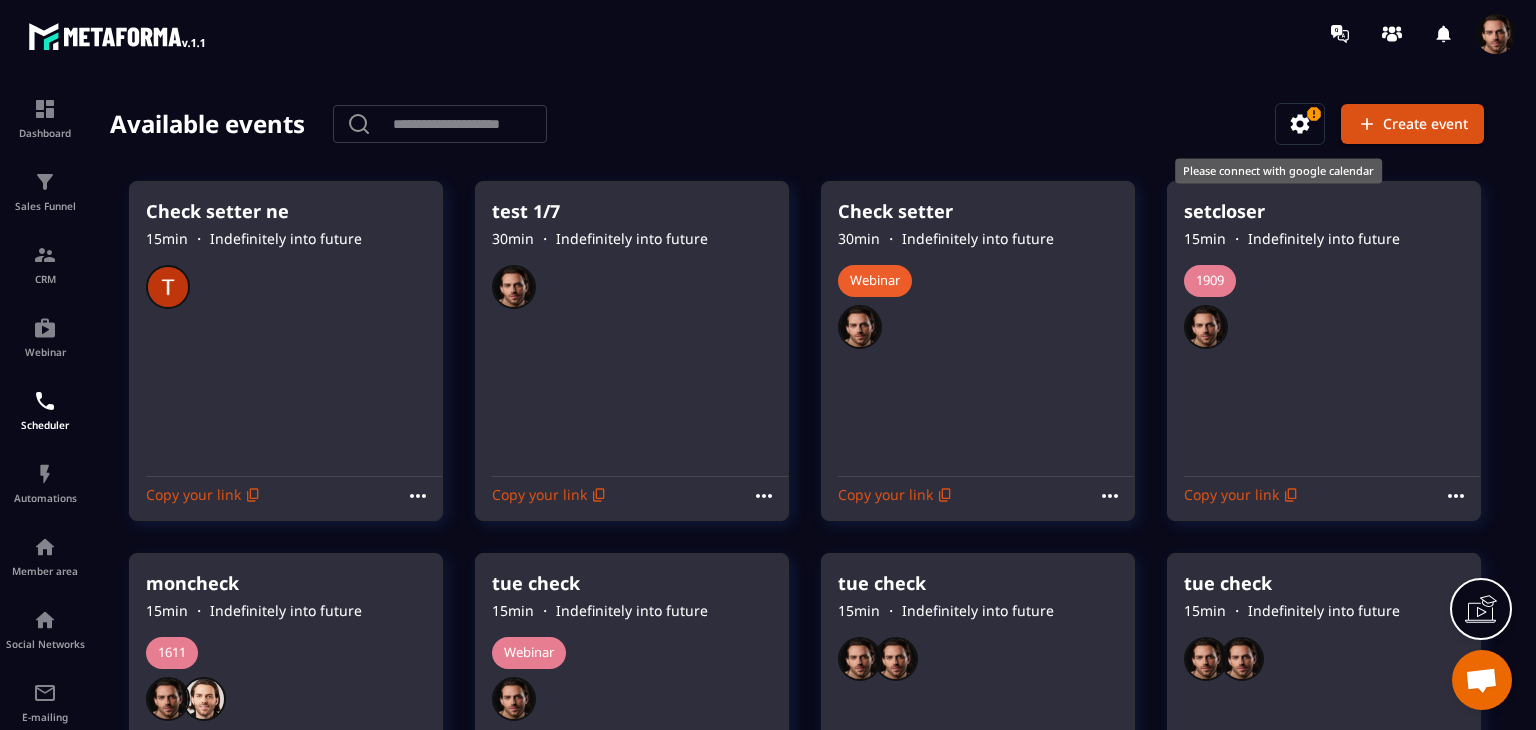 click 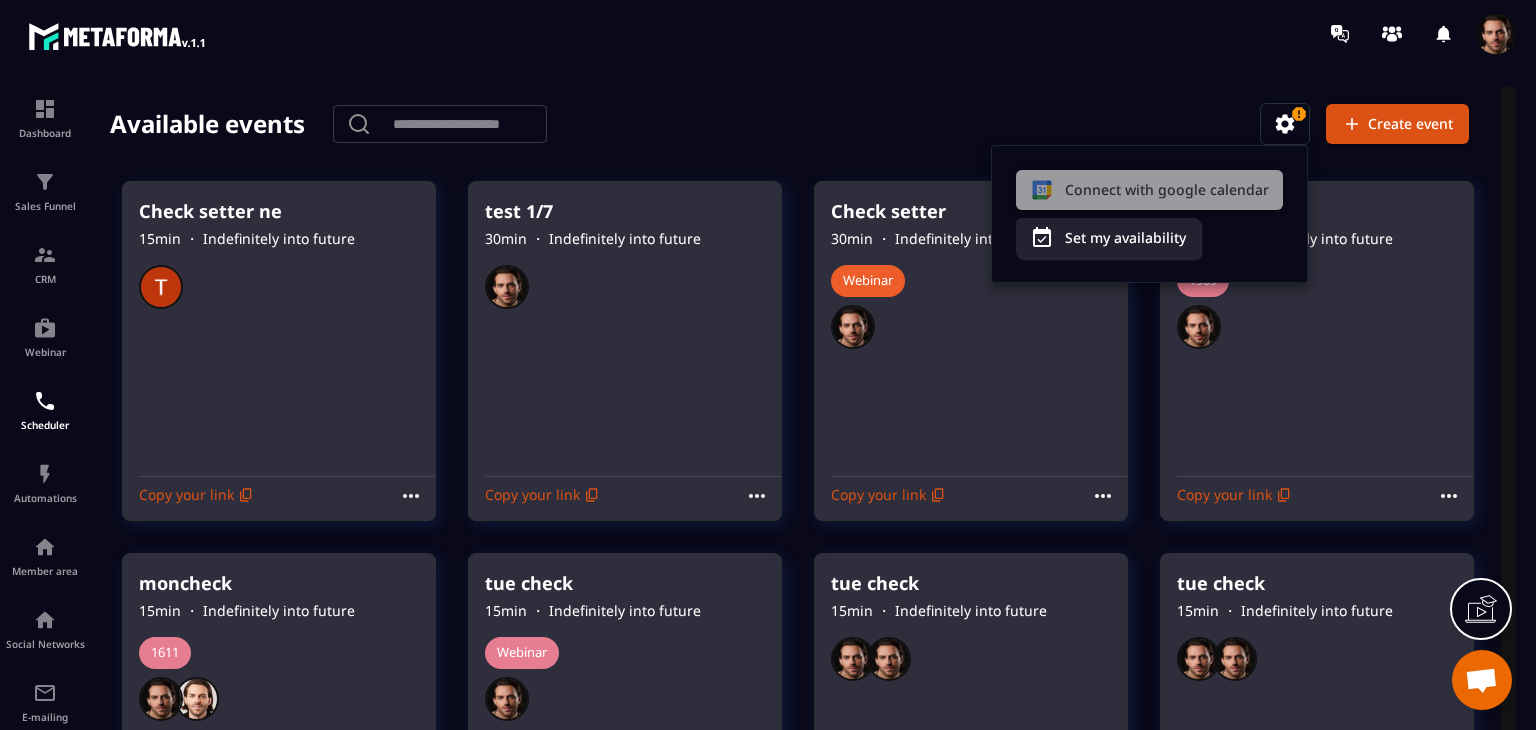 click on "Connect with google calendar" at bounding box center (1149, 190) 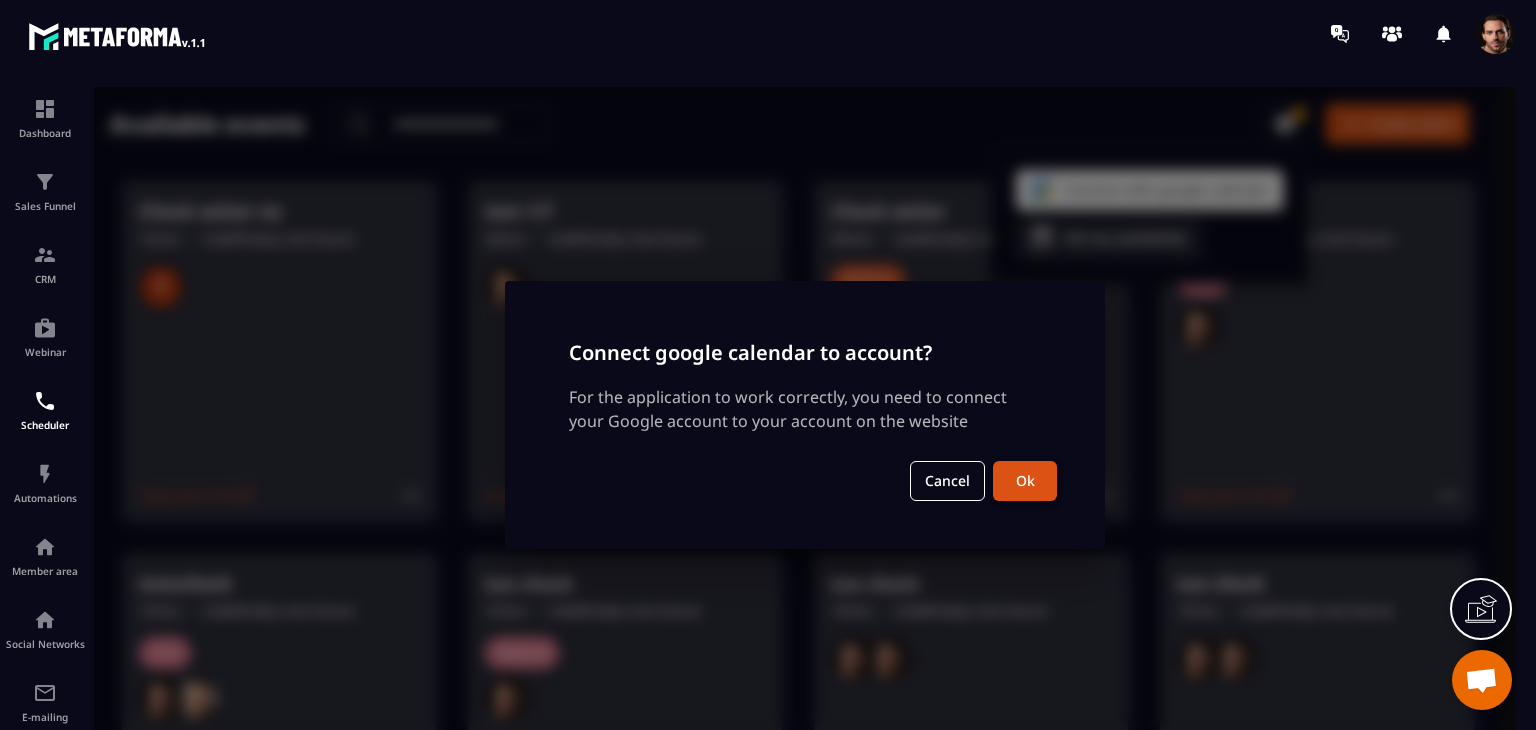 click on "Ok" at bounding box center (1025, 481) 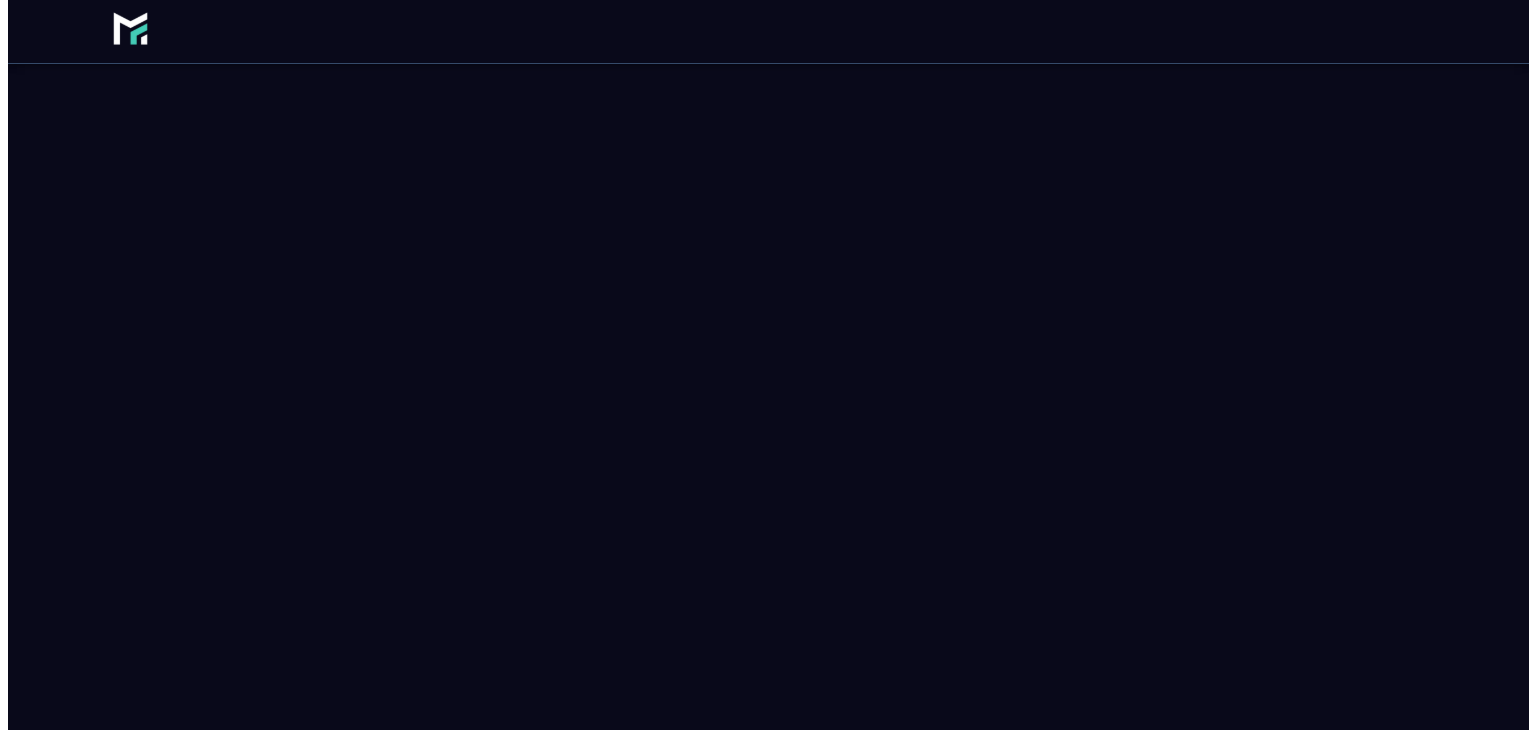scroll, scrollTop: 0, scrollLeft: 0, axis: both 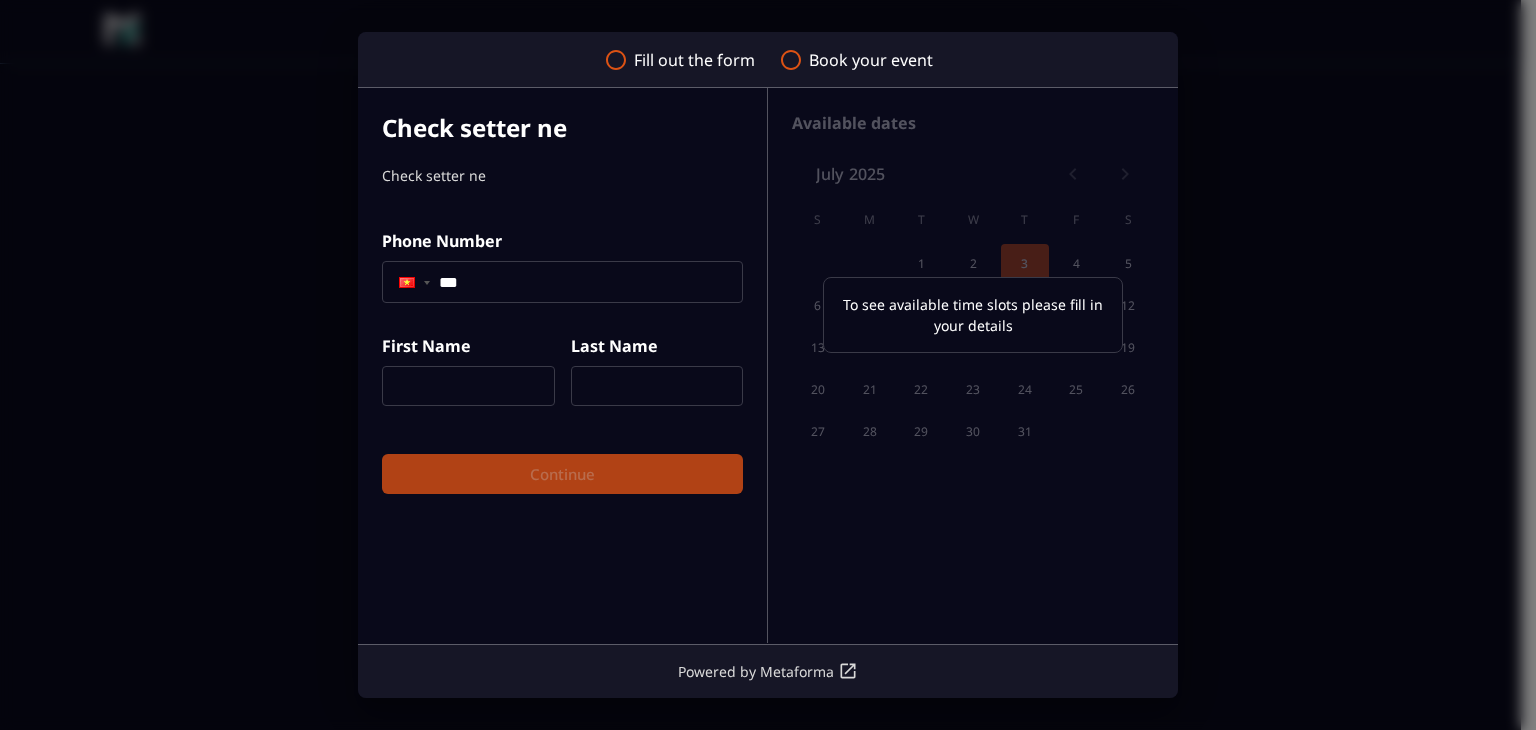 click on "***" 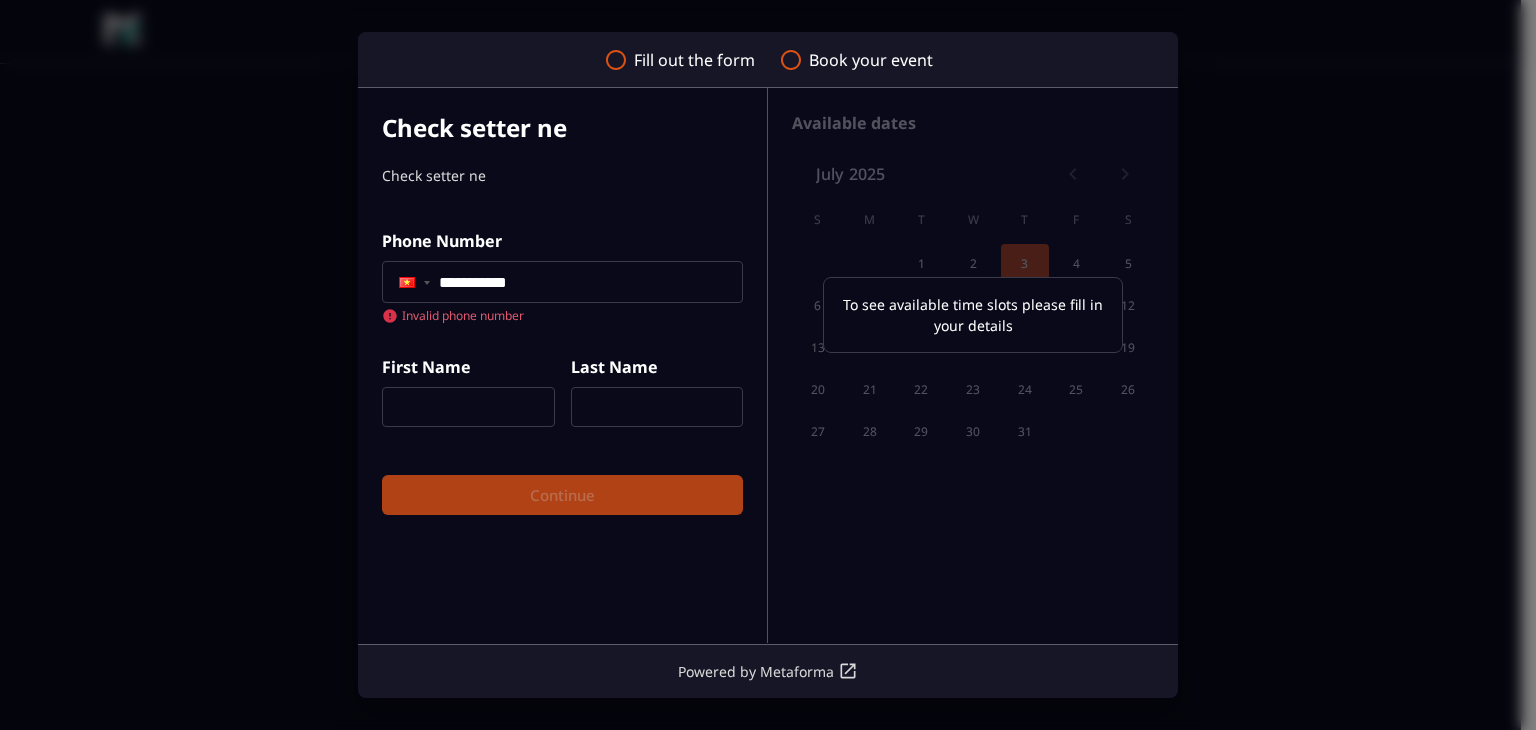click at bounding box center (468, 407) 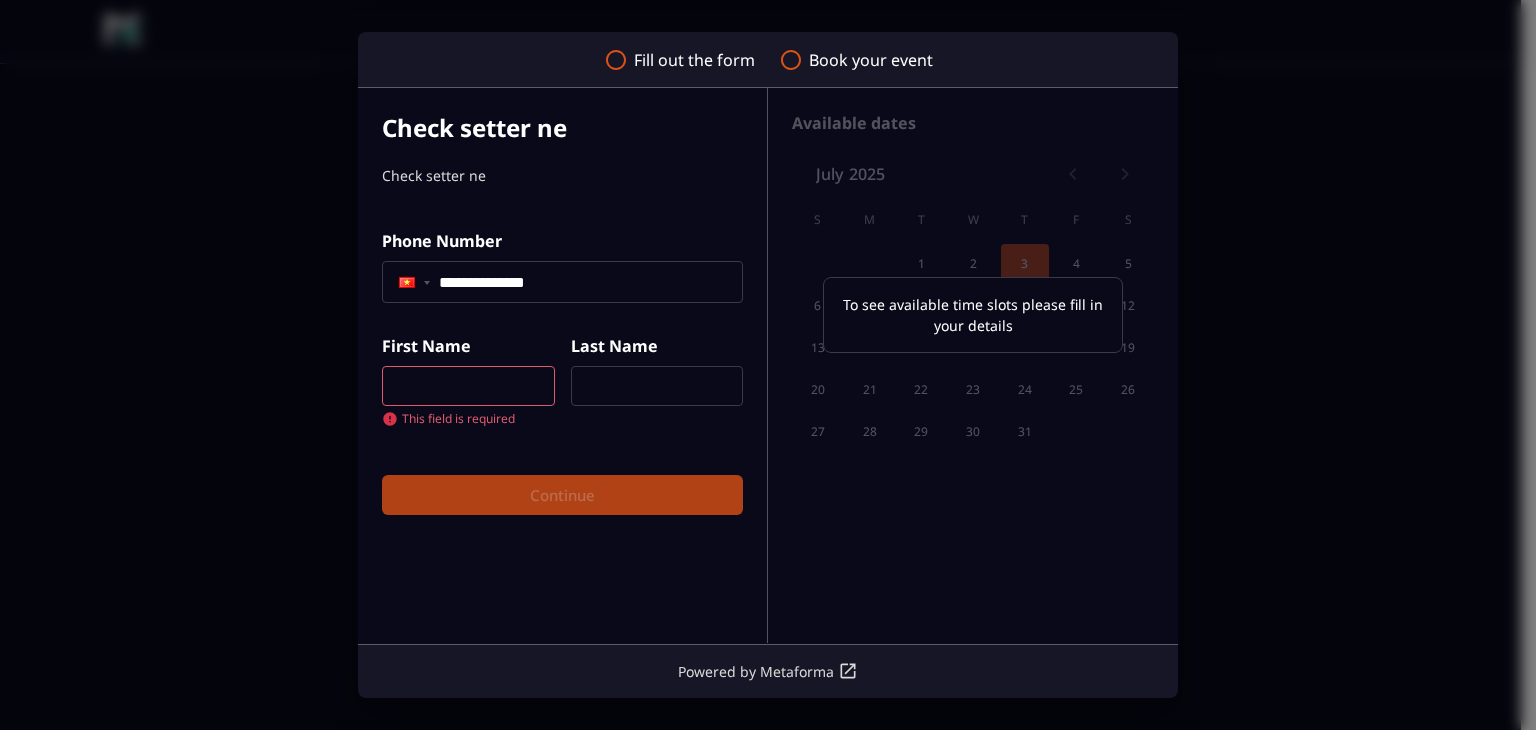 click at bounding box center [468, 386] 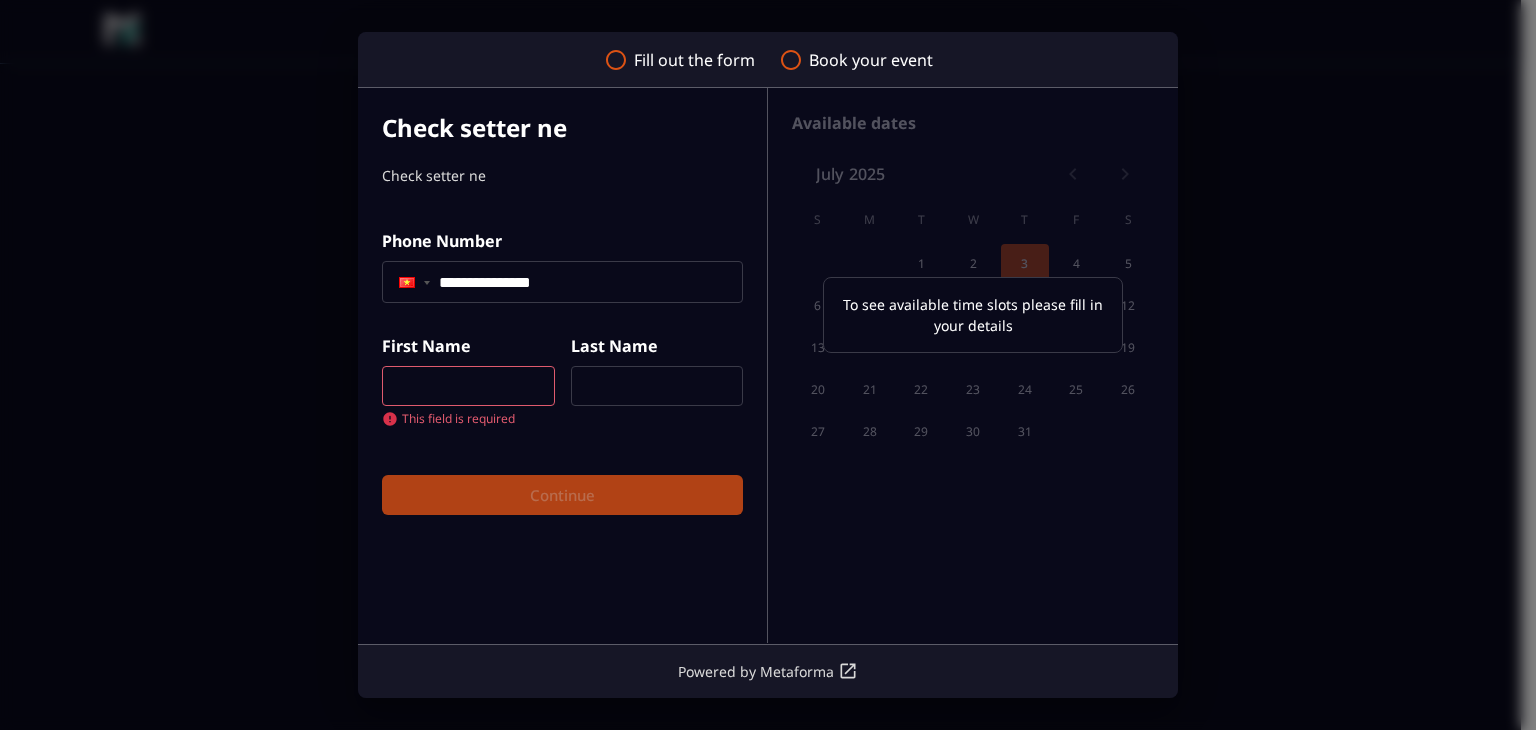 type on "**********" 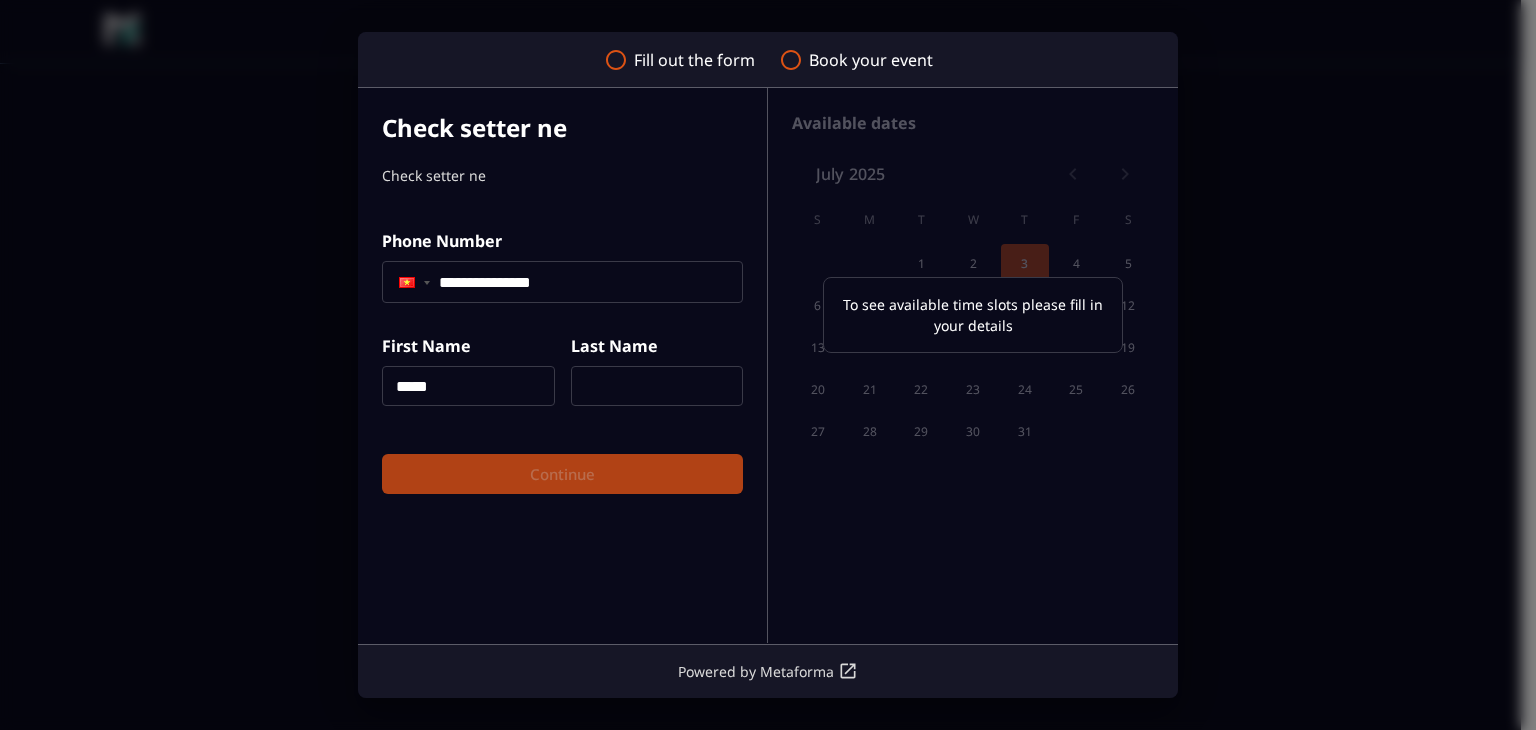 type on "*****" 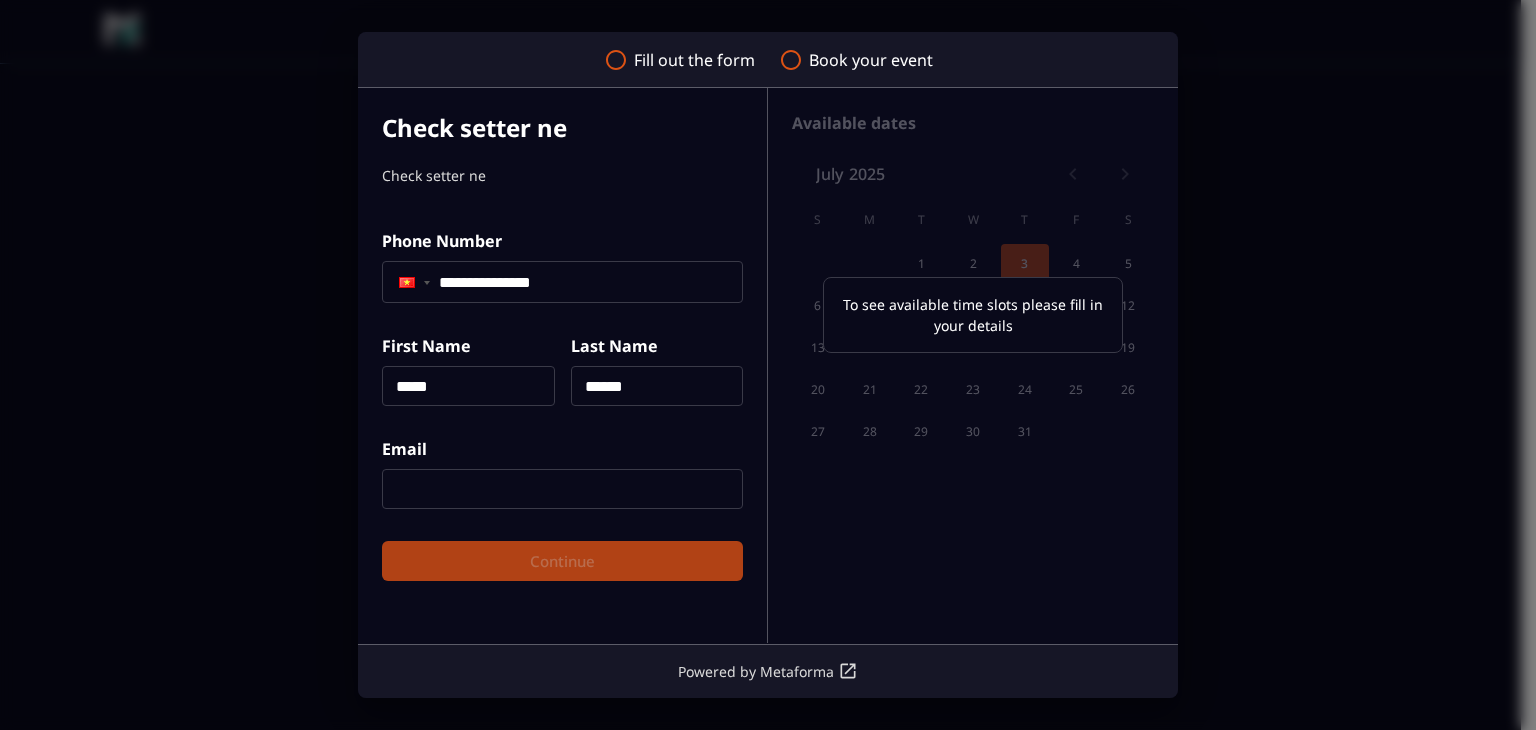 type on "******" 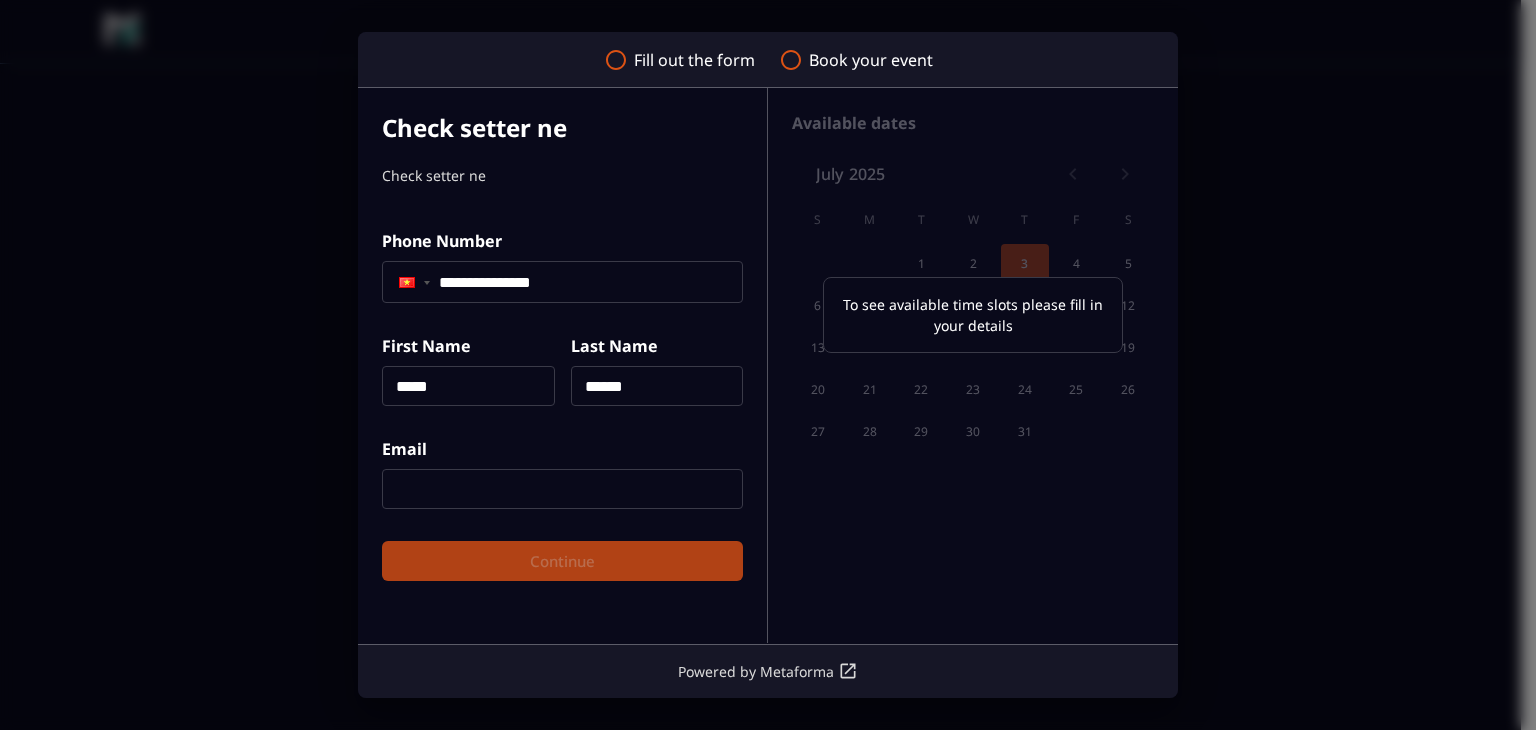 click at bounding box center [562, 489] 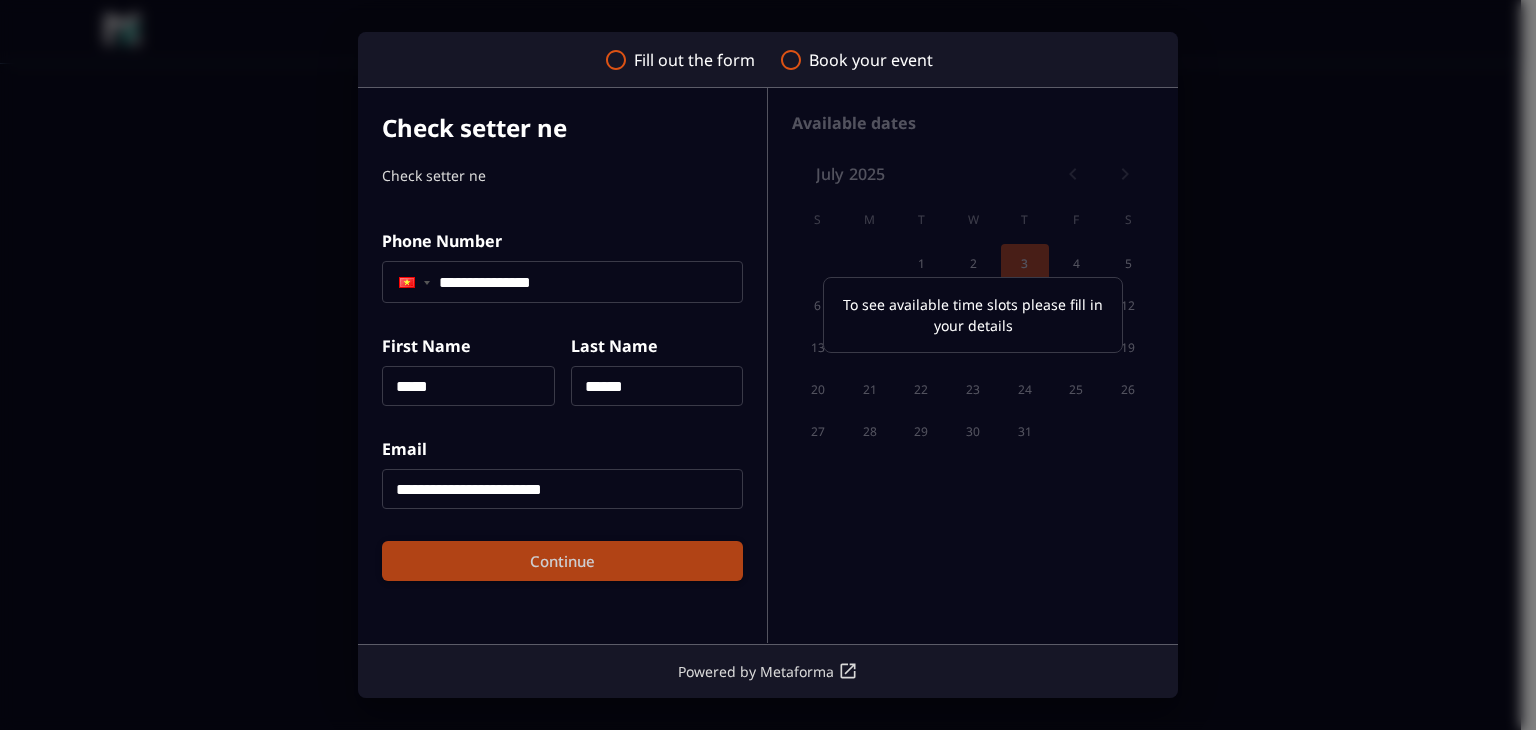 type on "**********" 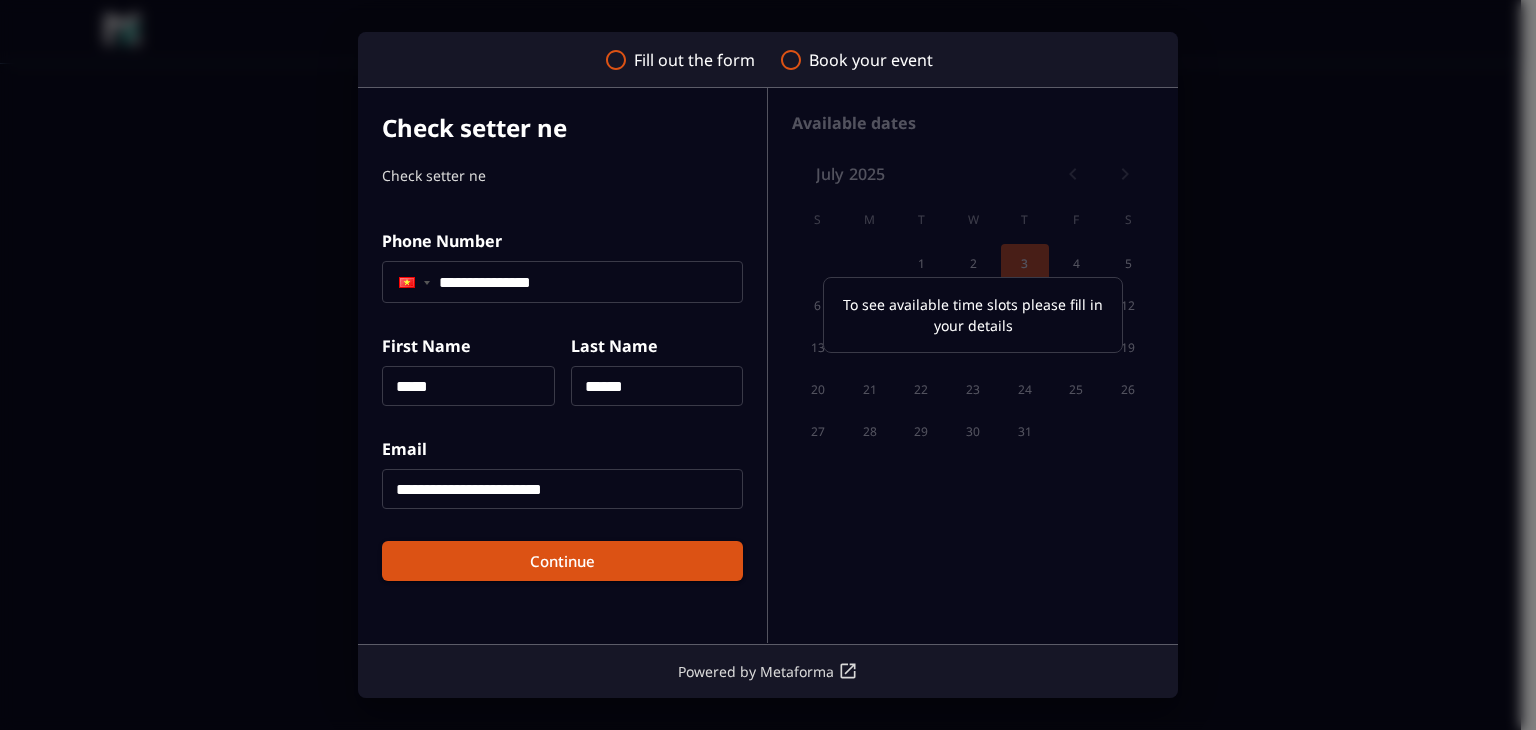 click on "Continue" at bounding box center (562, 561) 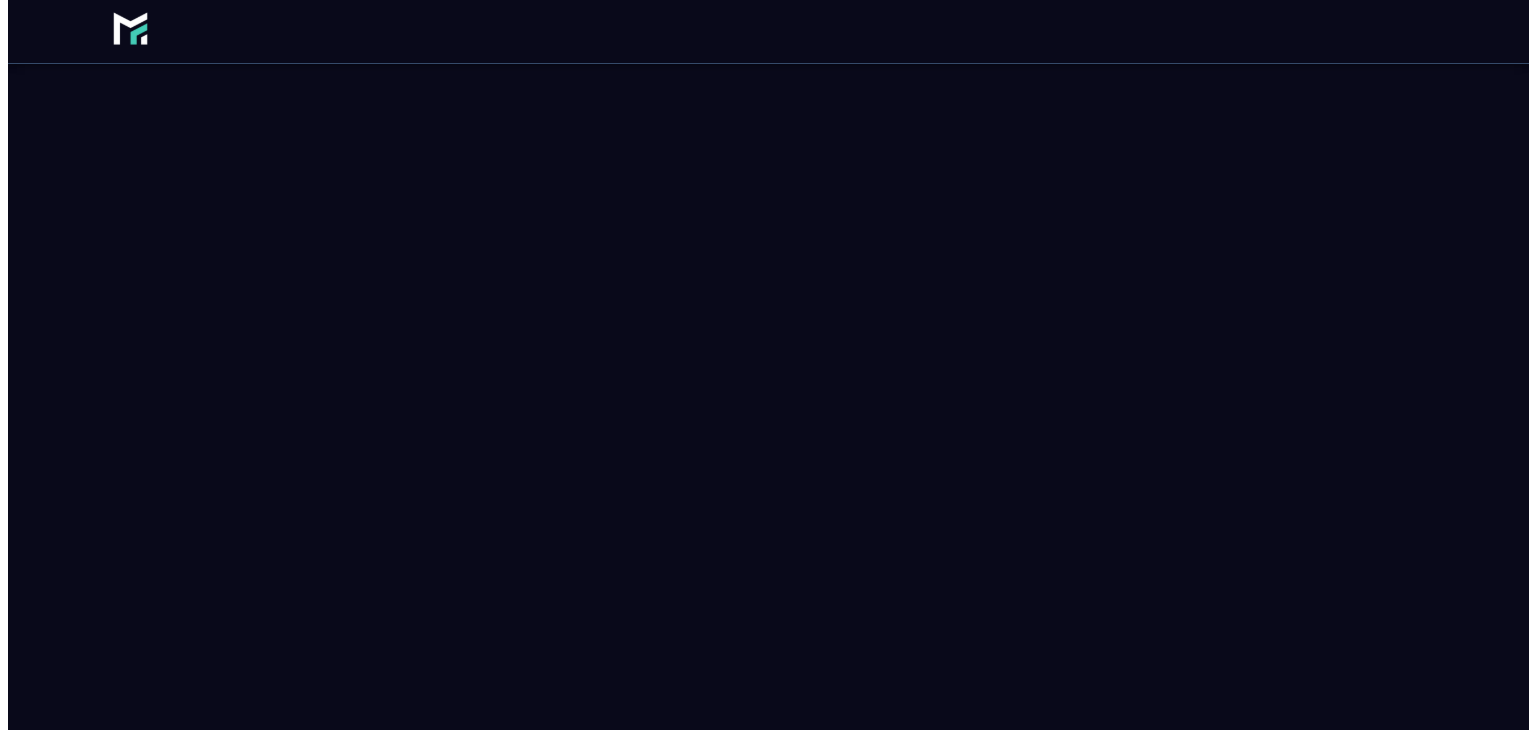 scroll, scrollTop: 0, scrollLeft: 0, axis: both 